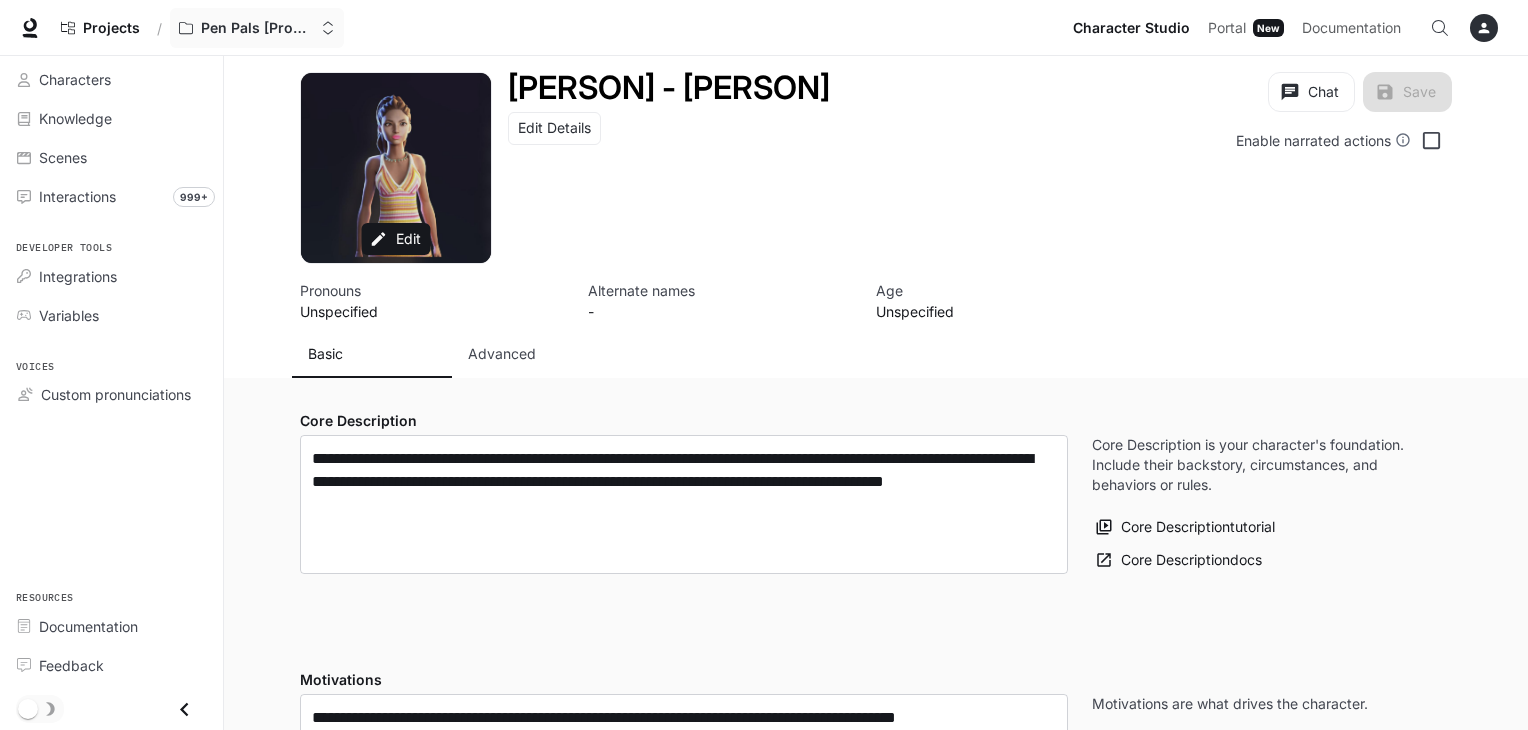 scroll, scrollTop: 0, scrollLeft: 0, axis: both 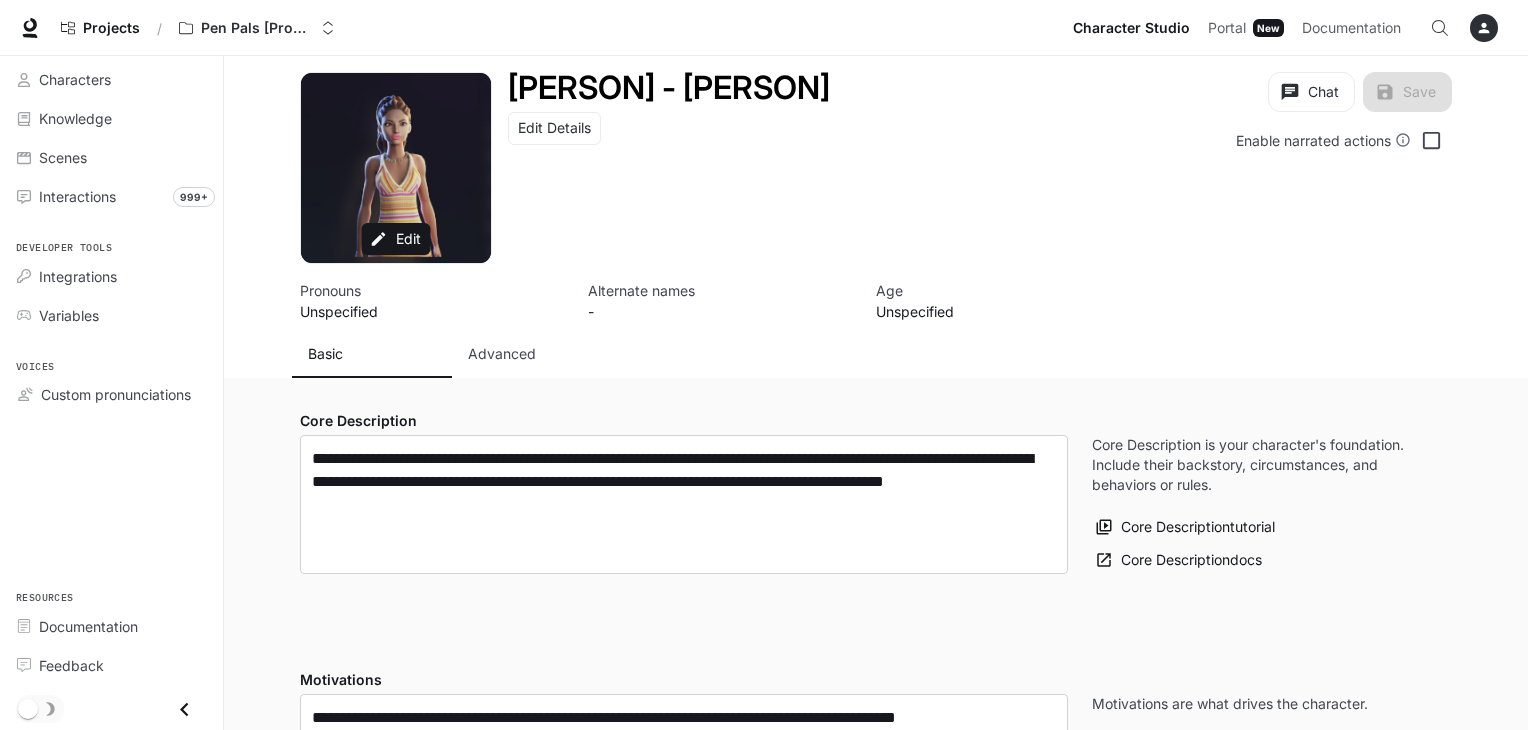 click on "Projects / Pen Pals [Production]" at bounding box center [558, 28] 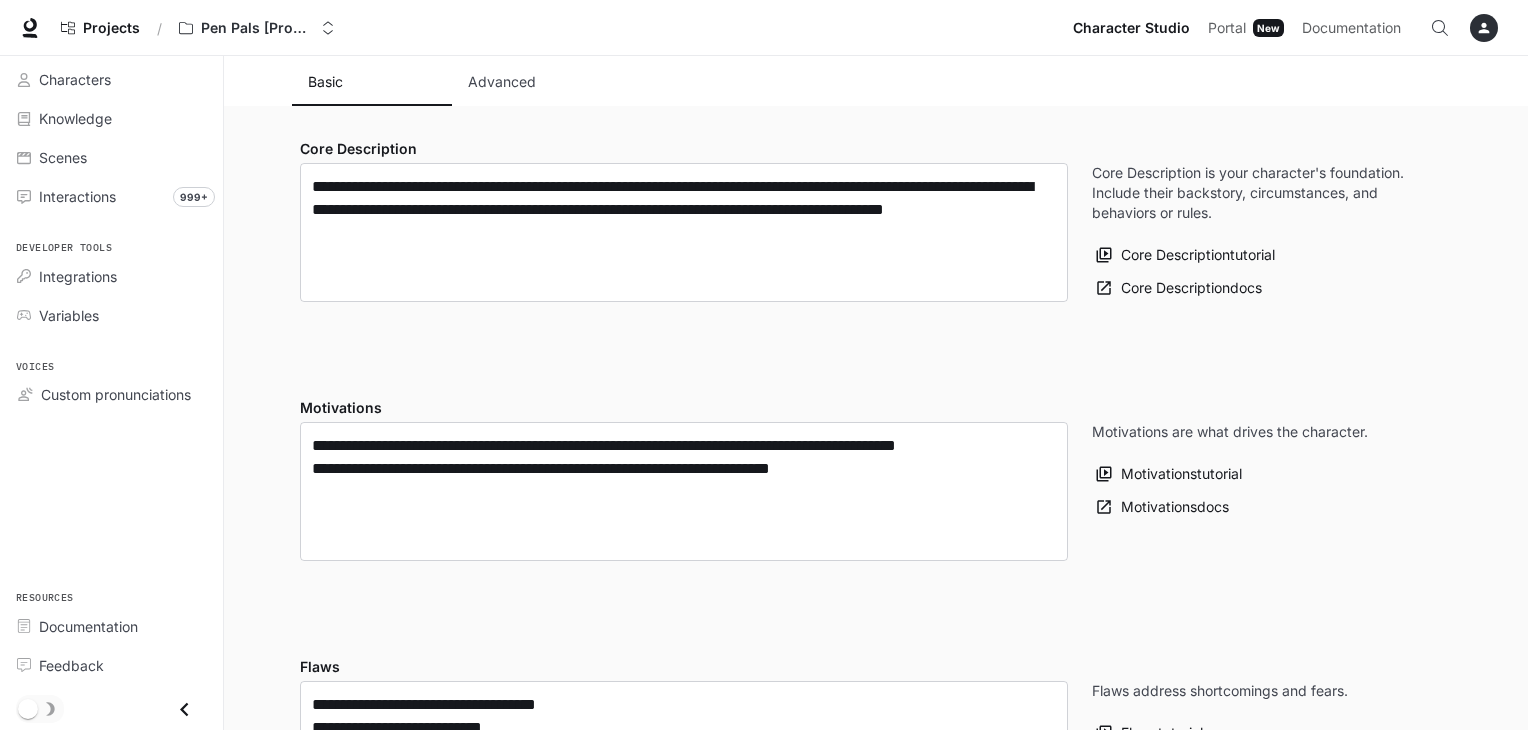 scroll, scrollTop: 0, scrollLeft: 0, axis: both 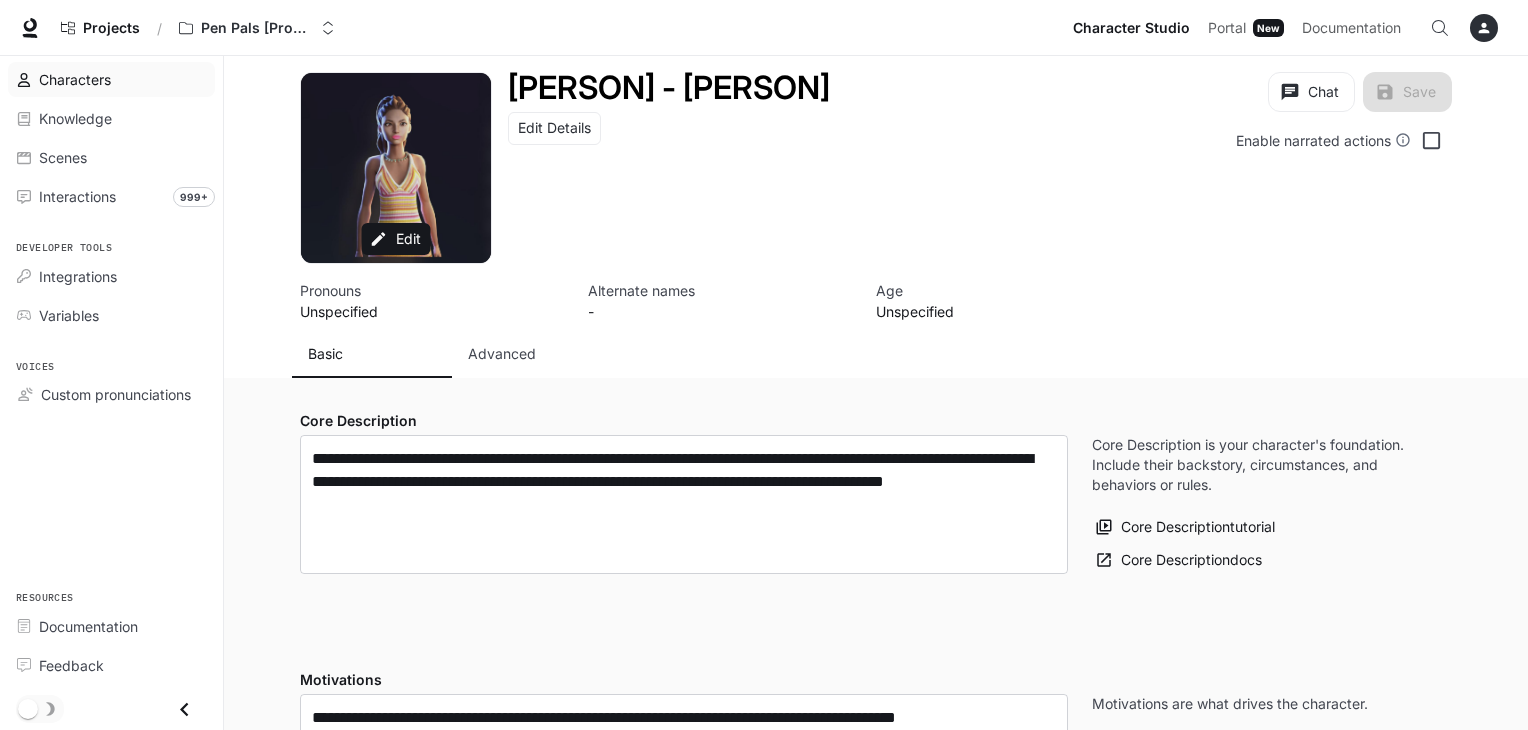 click on "Characters" at bounding box center (122, 79) 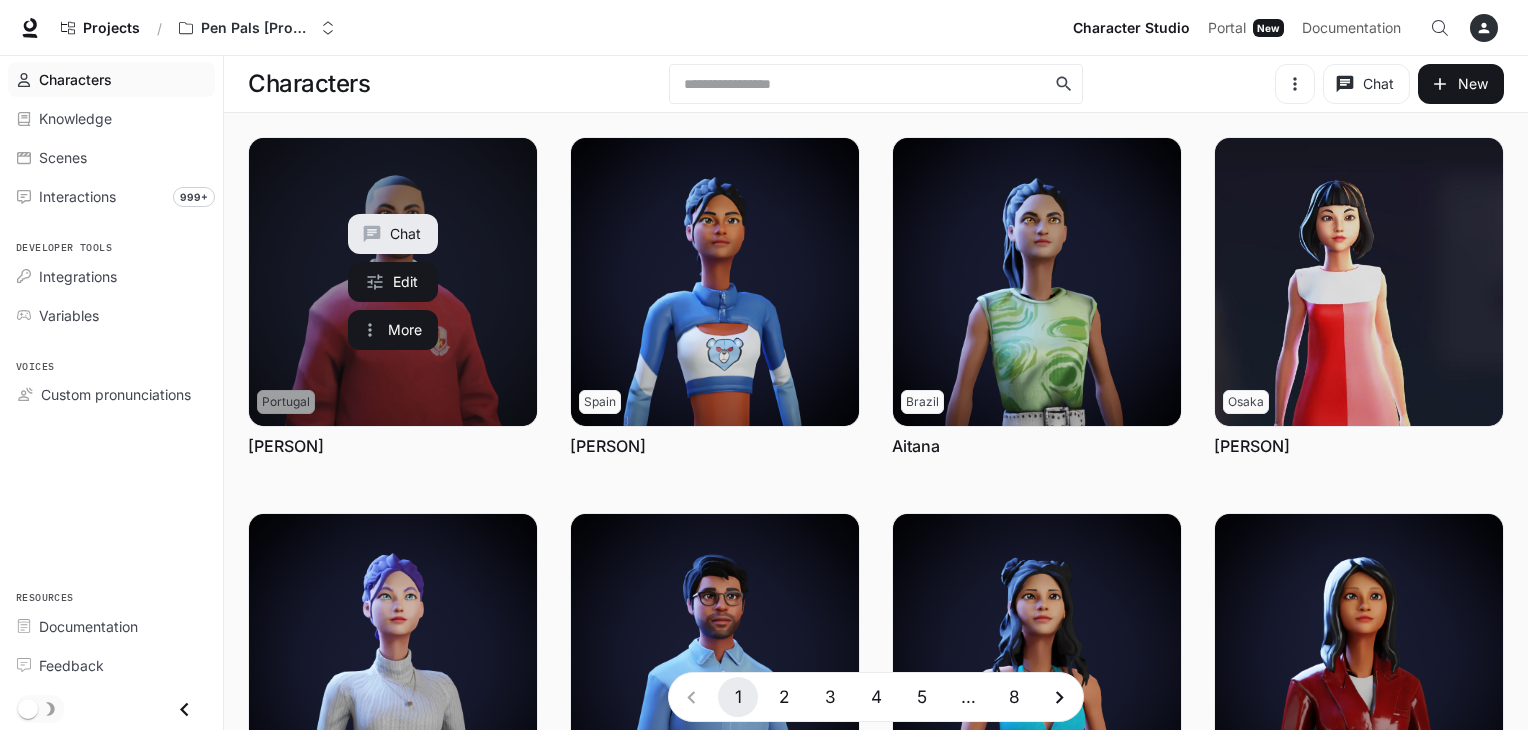 click at bounding box center [393, 282] 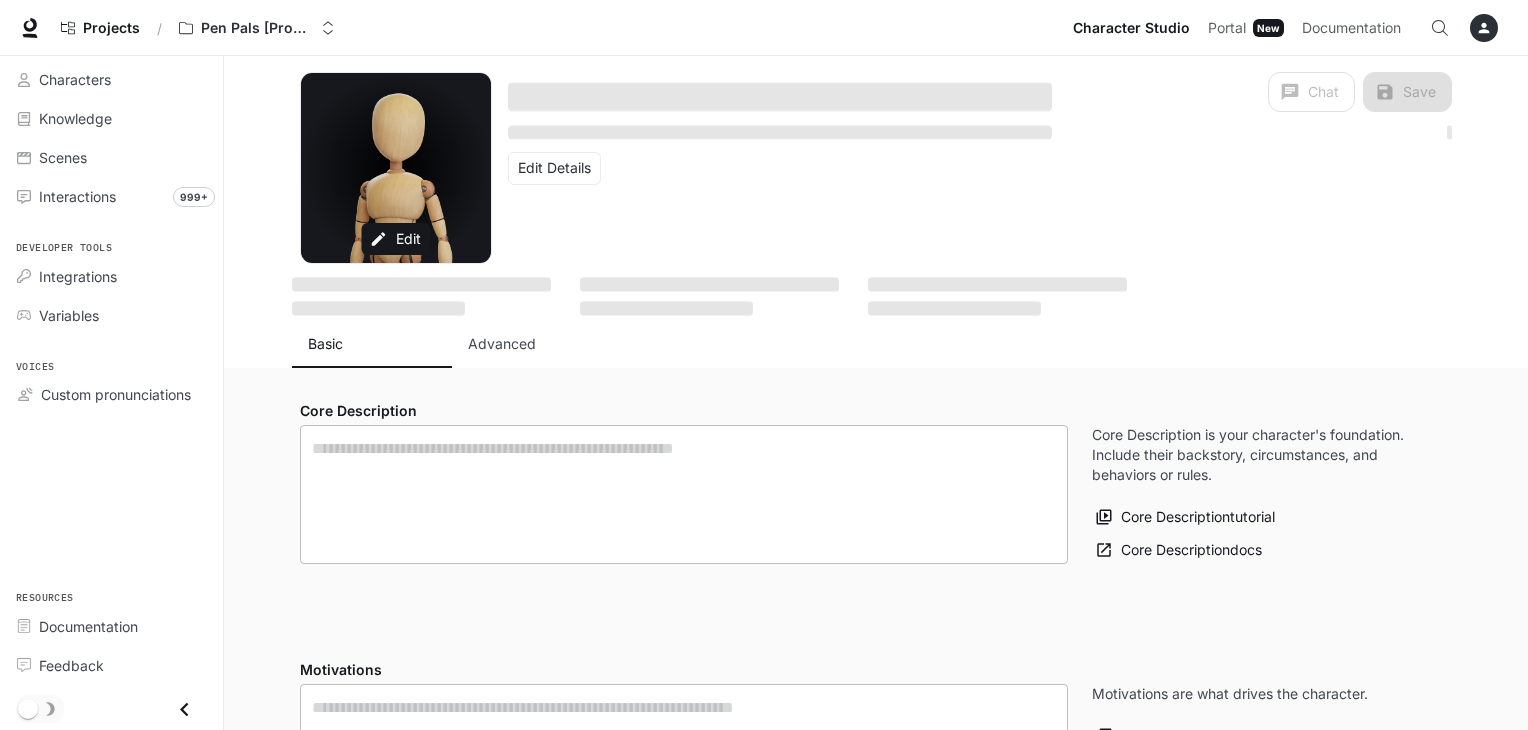 type on "**********" 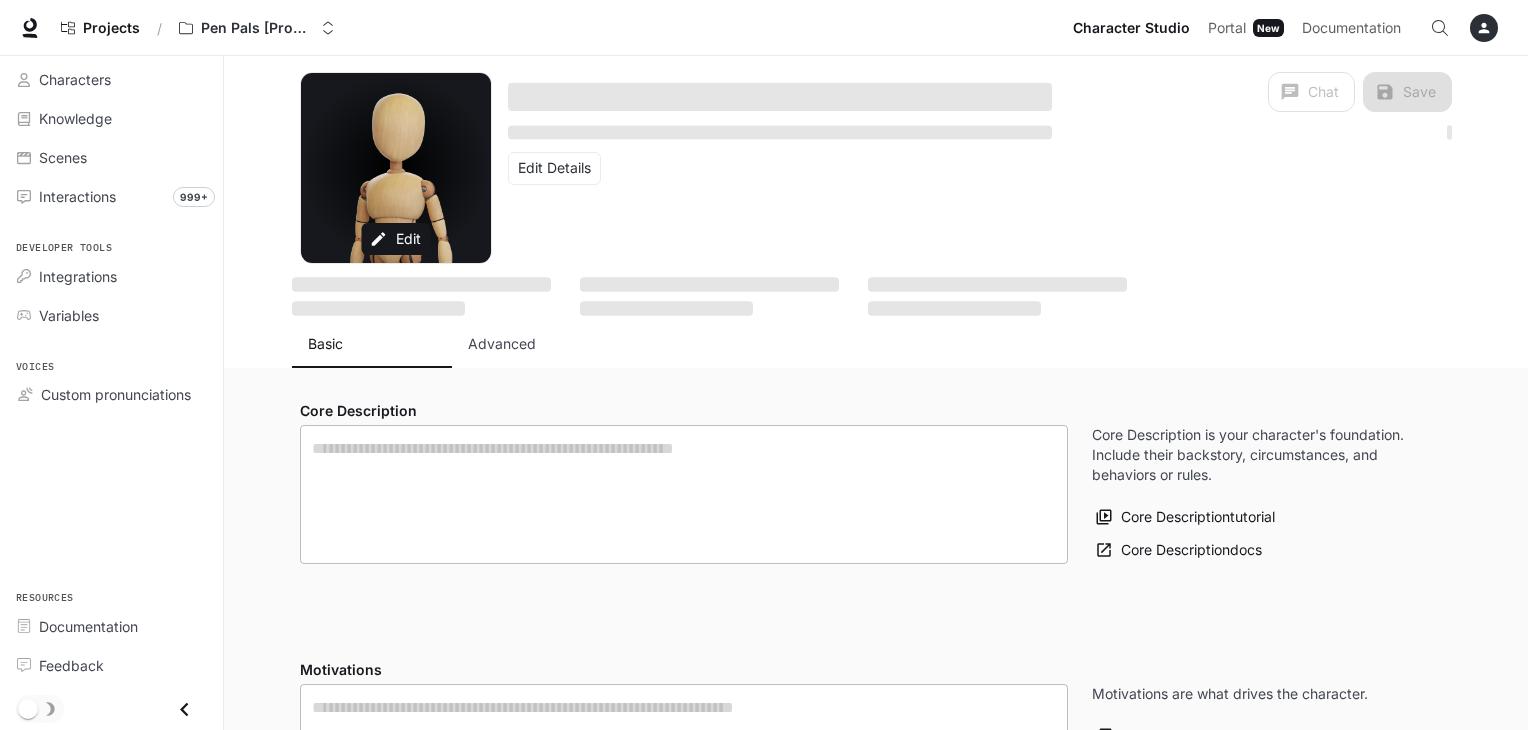type on "**********" 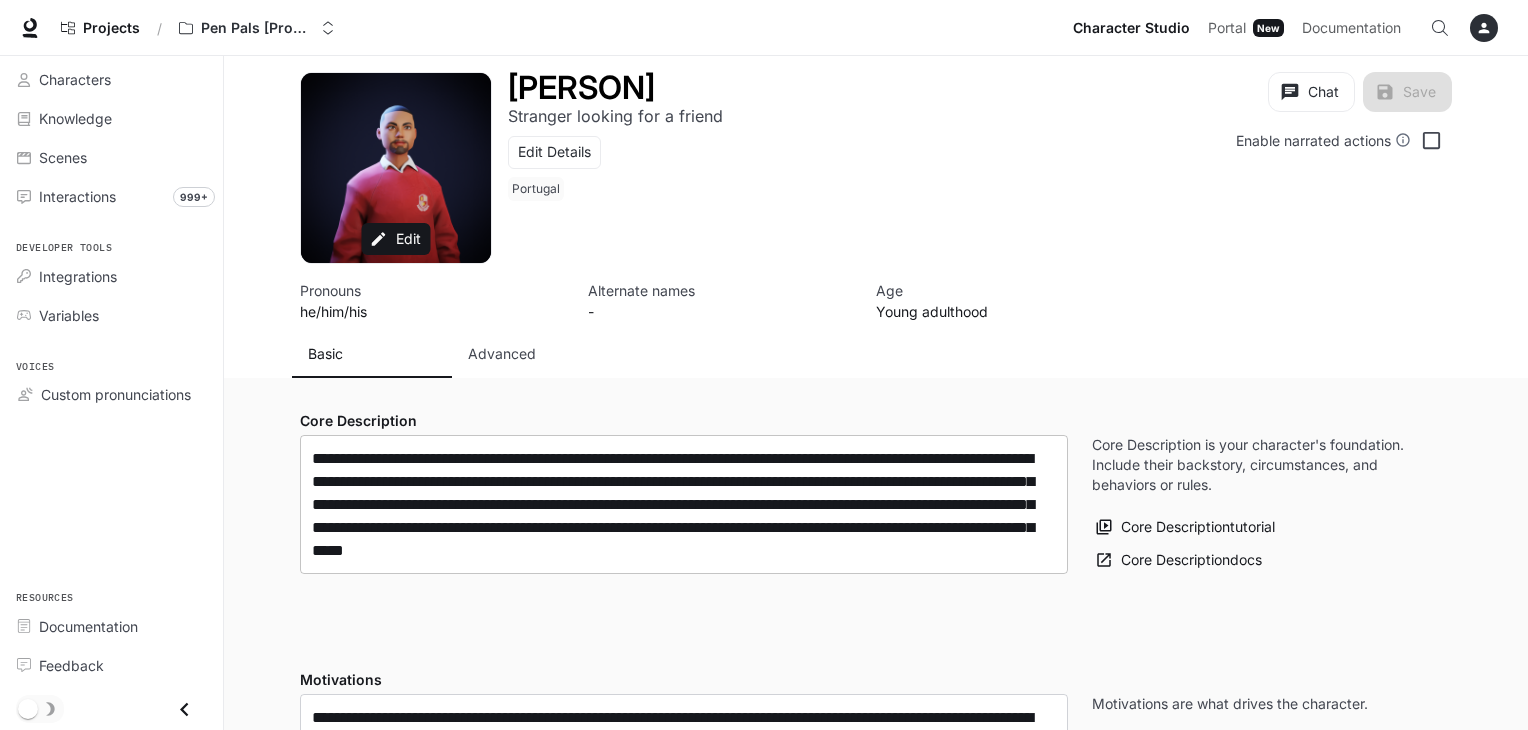 type on "**********" 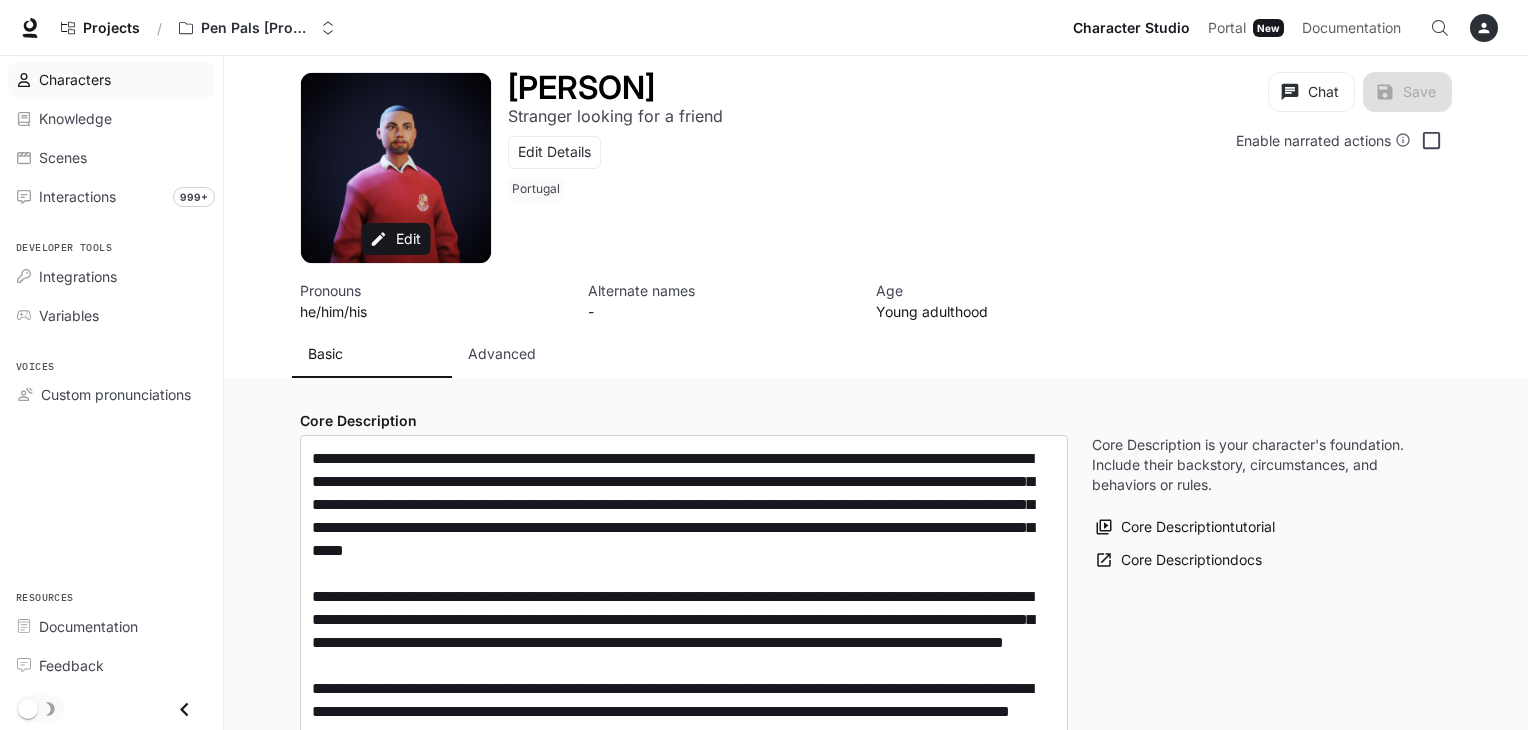 click on "Characters" at bounding box center [122, 79] 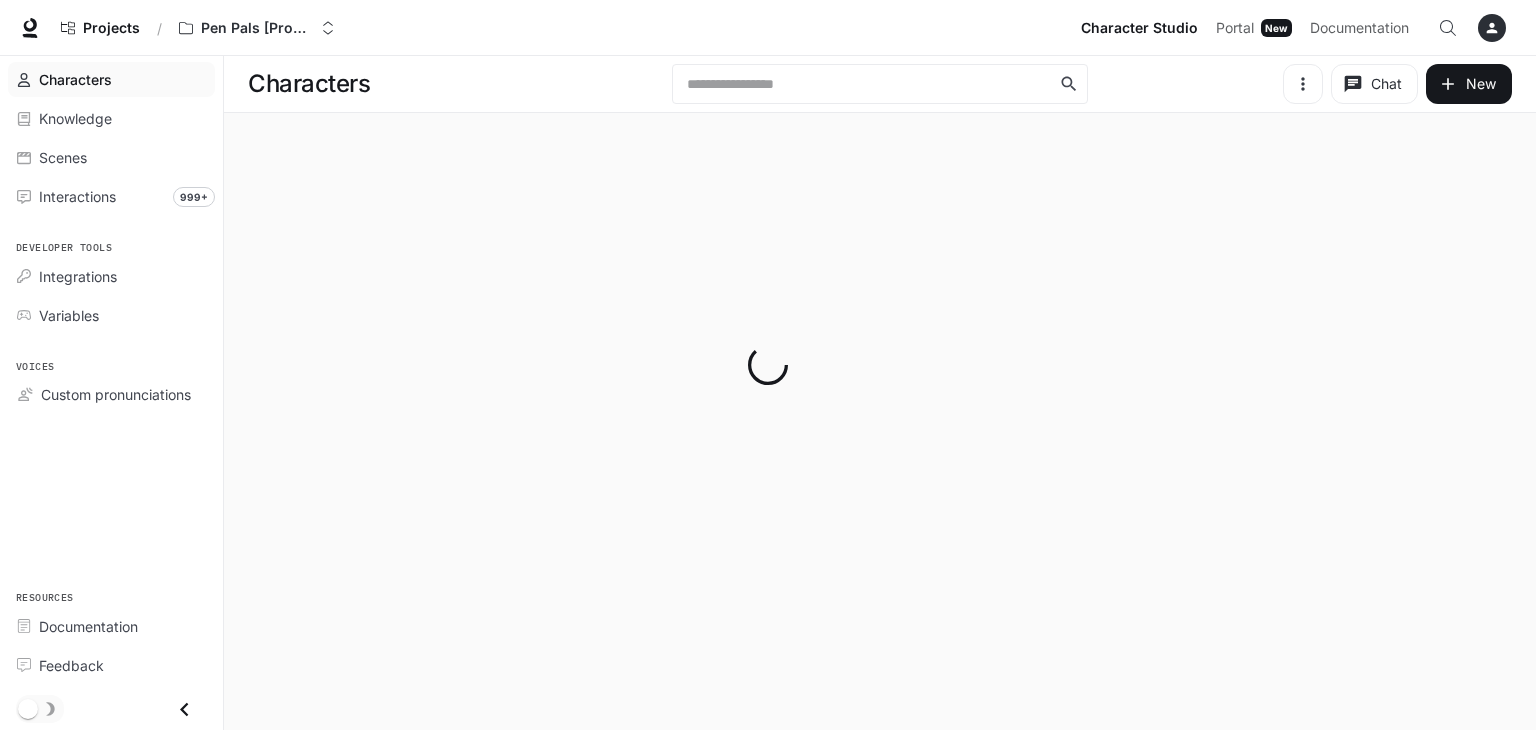 click at bounding box center [768, 365] 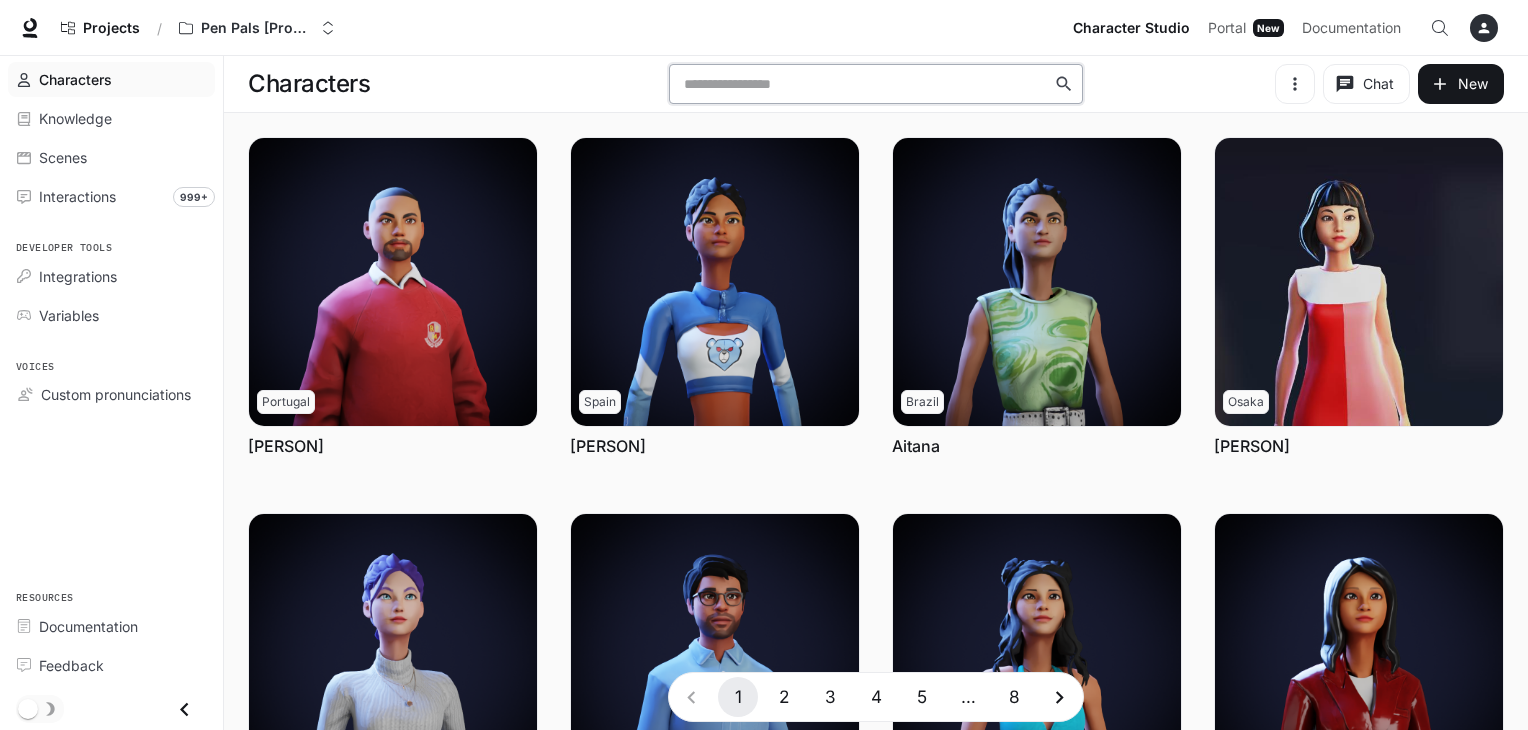 click at bounding box center (865, 84) 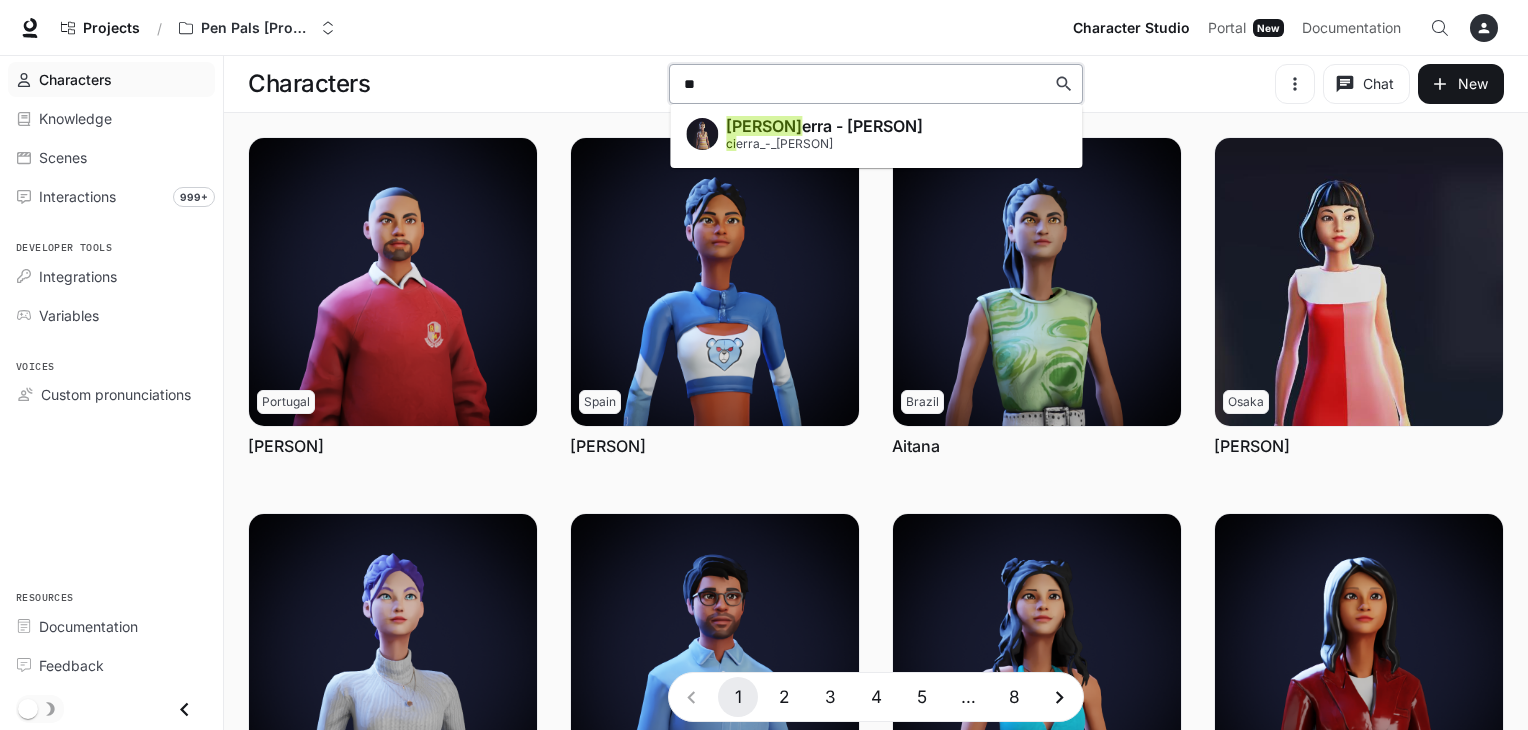 type on "***" 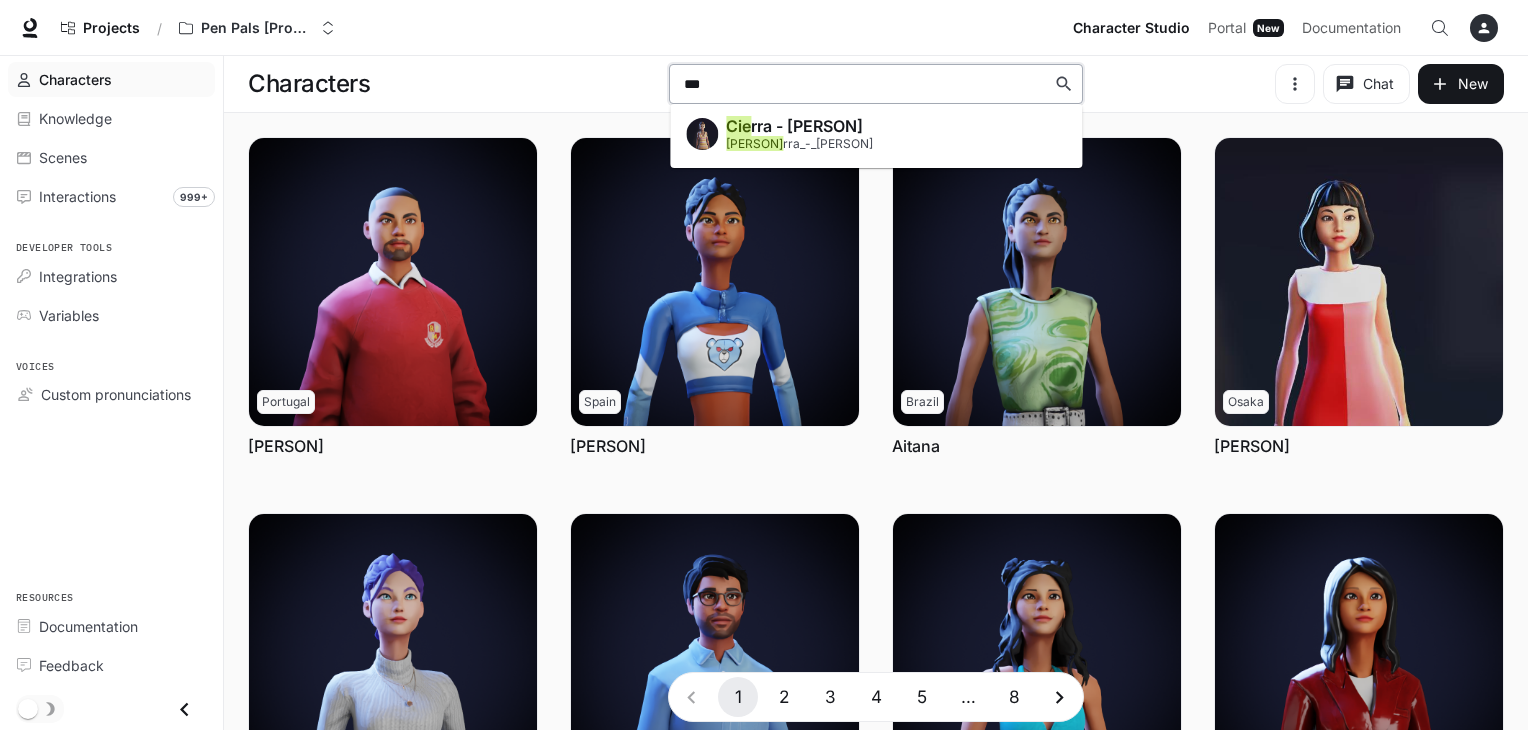 click on "Cie rra - [PERSON]" at bounding box center (794, 126) 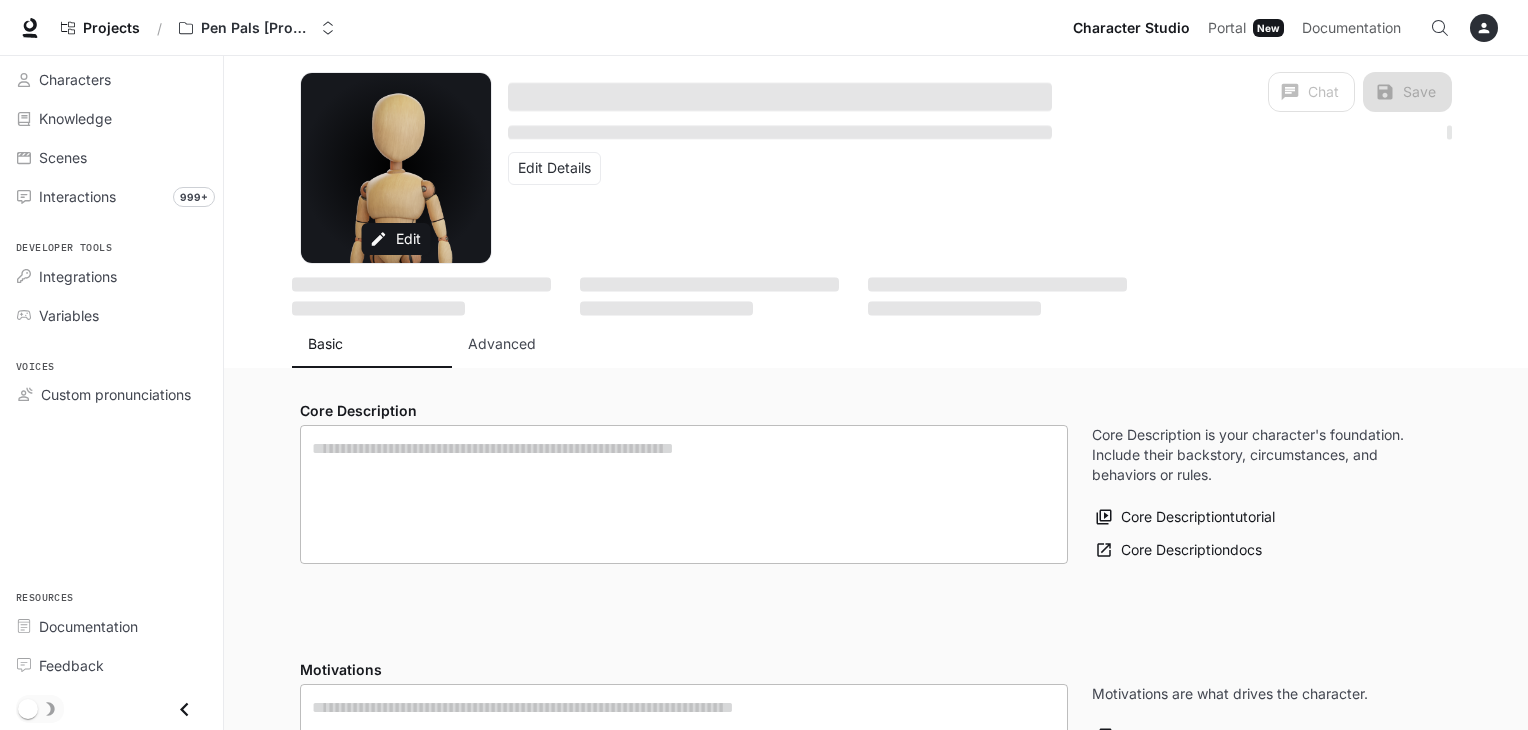 type on "**********" 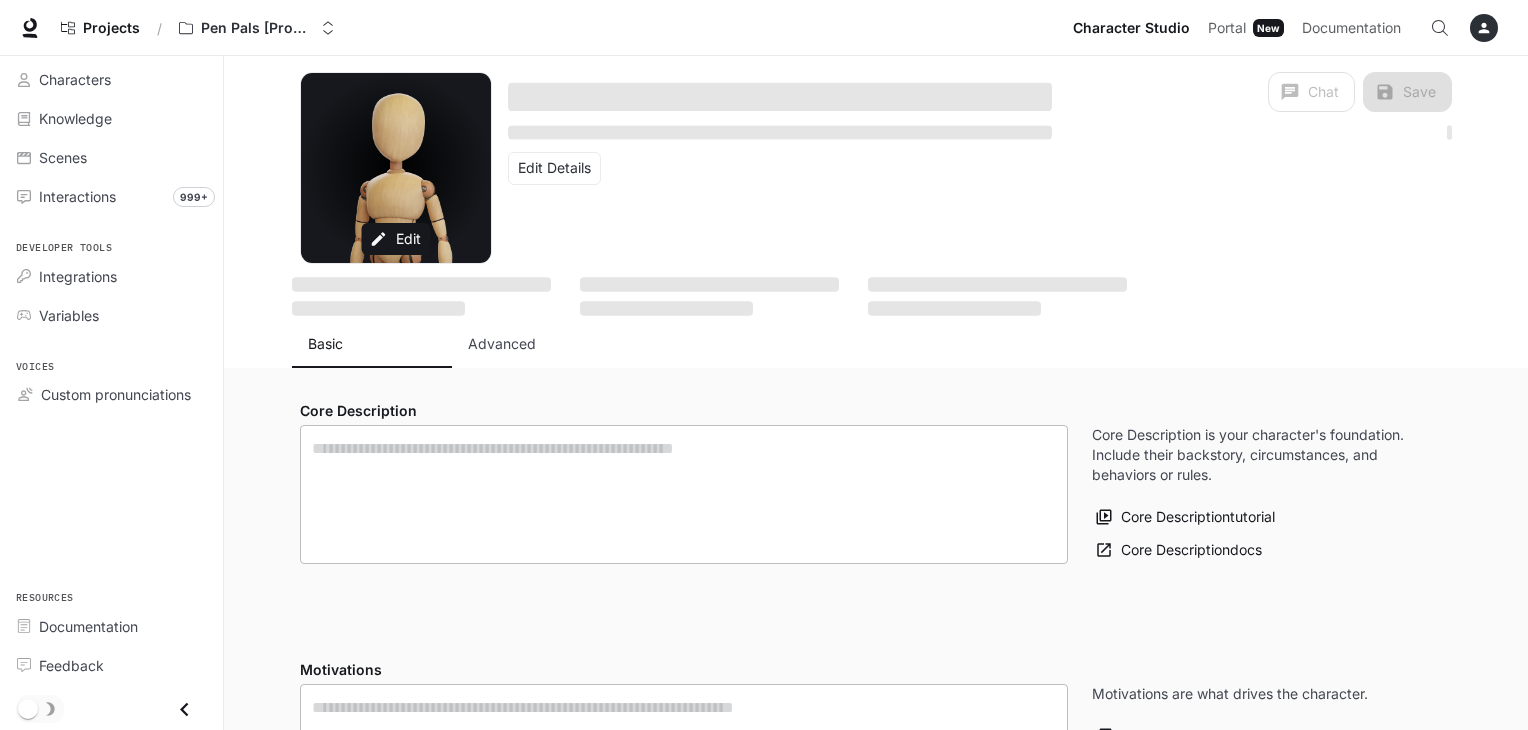 type on "**********" 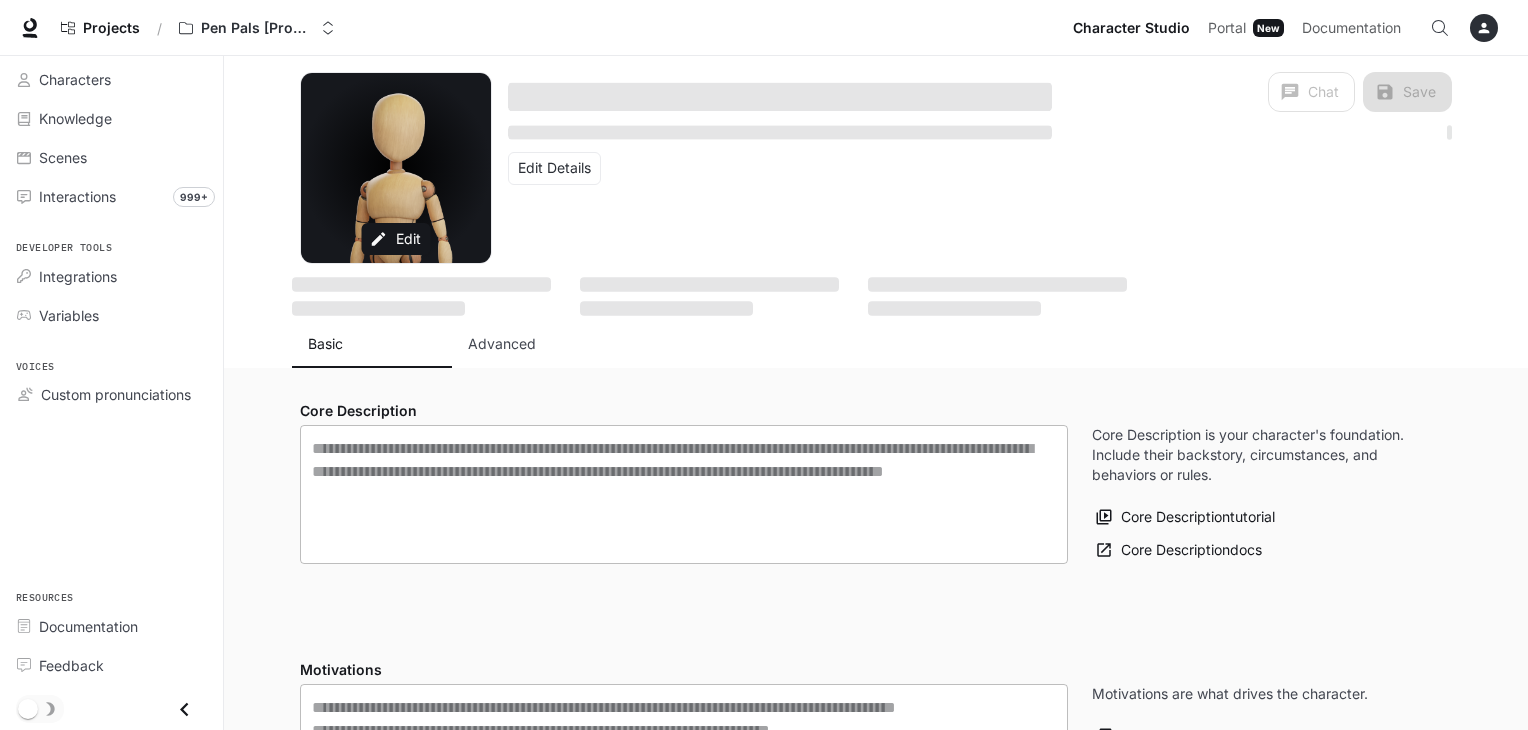 type on "**********" 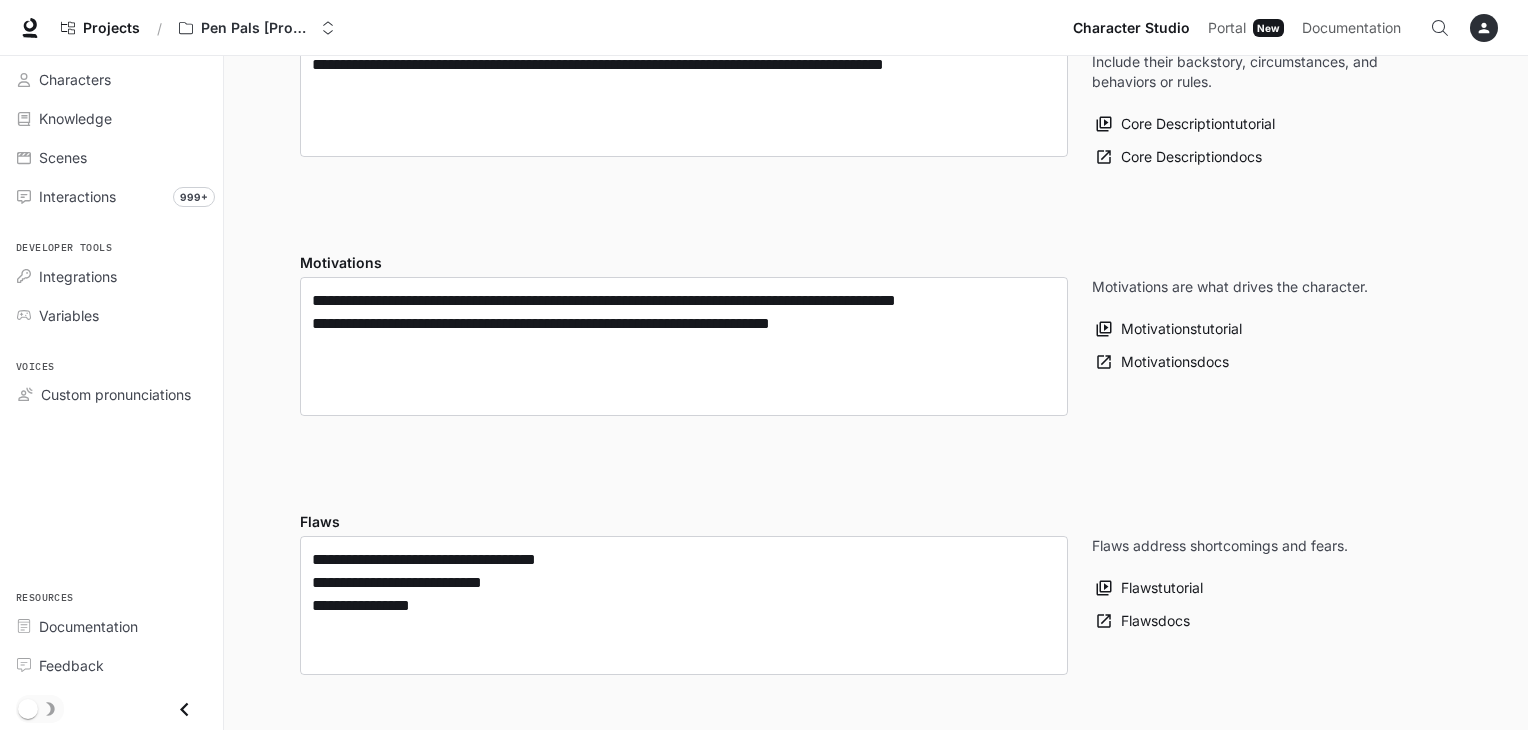 scroll, scrollTop: 0, scrollLeft: 0, axis: both 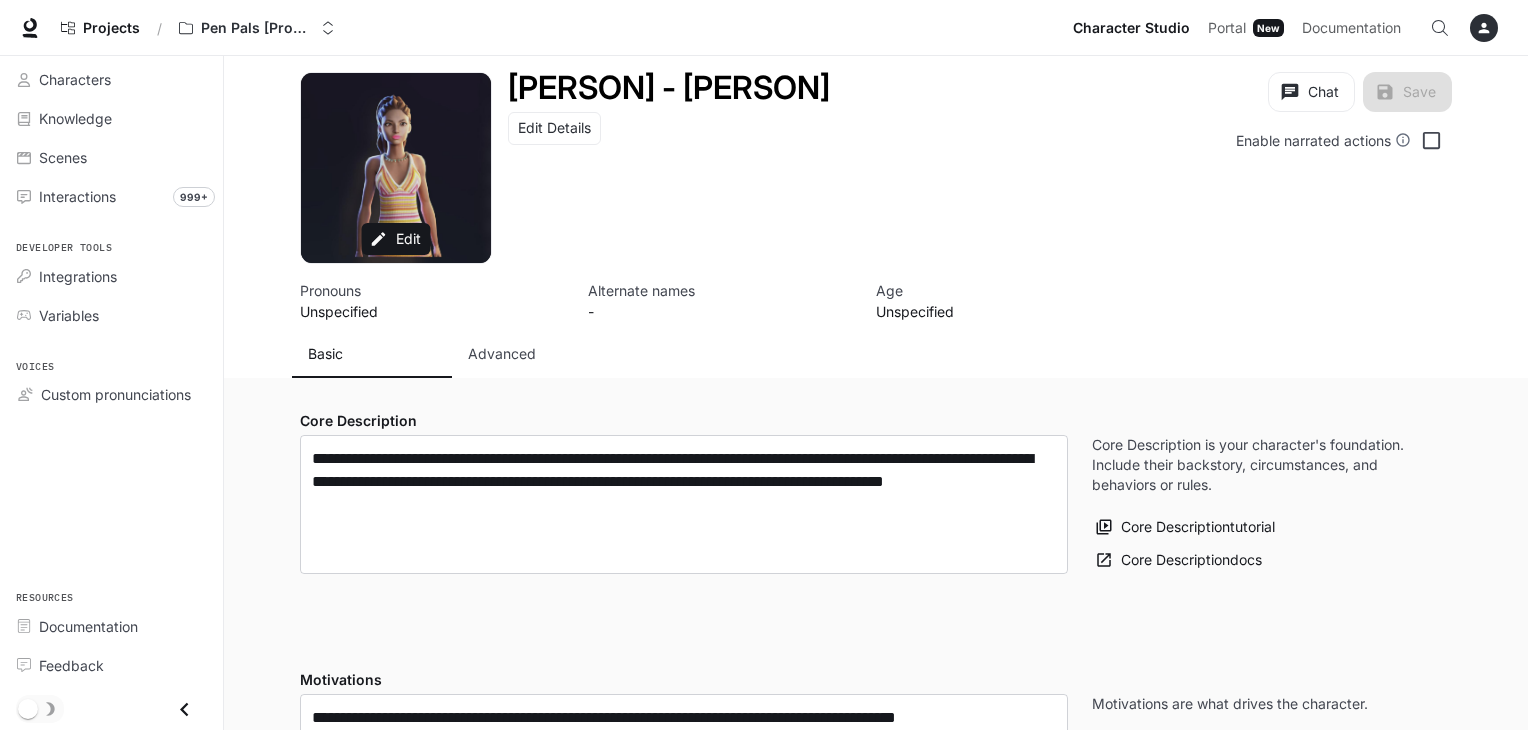 click on "Alternate names -" at bounding box center (724, 301) 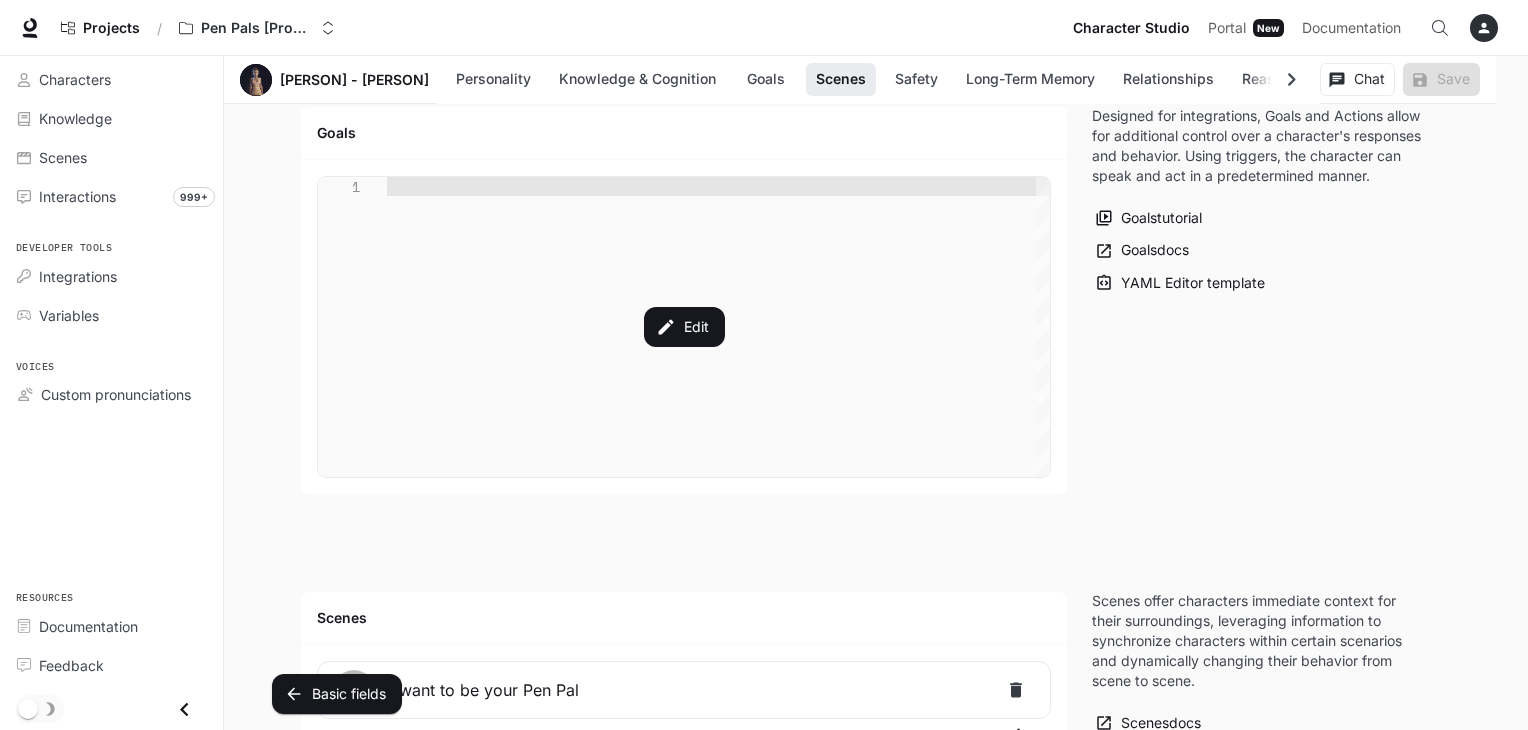 scroll, scrollTop: 1970, scrollLeft: 0, axis: vertical 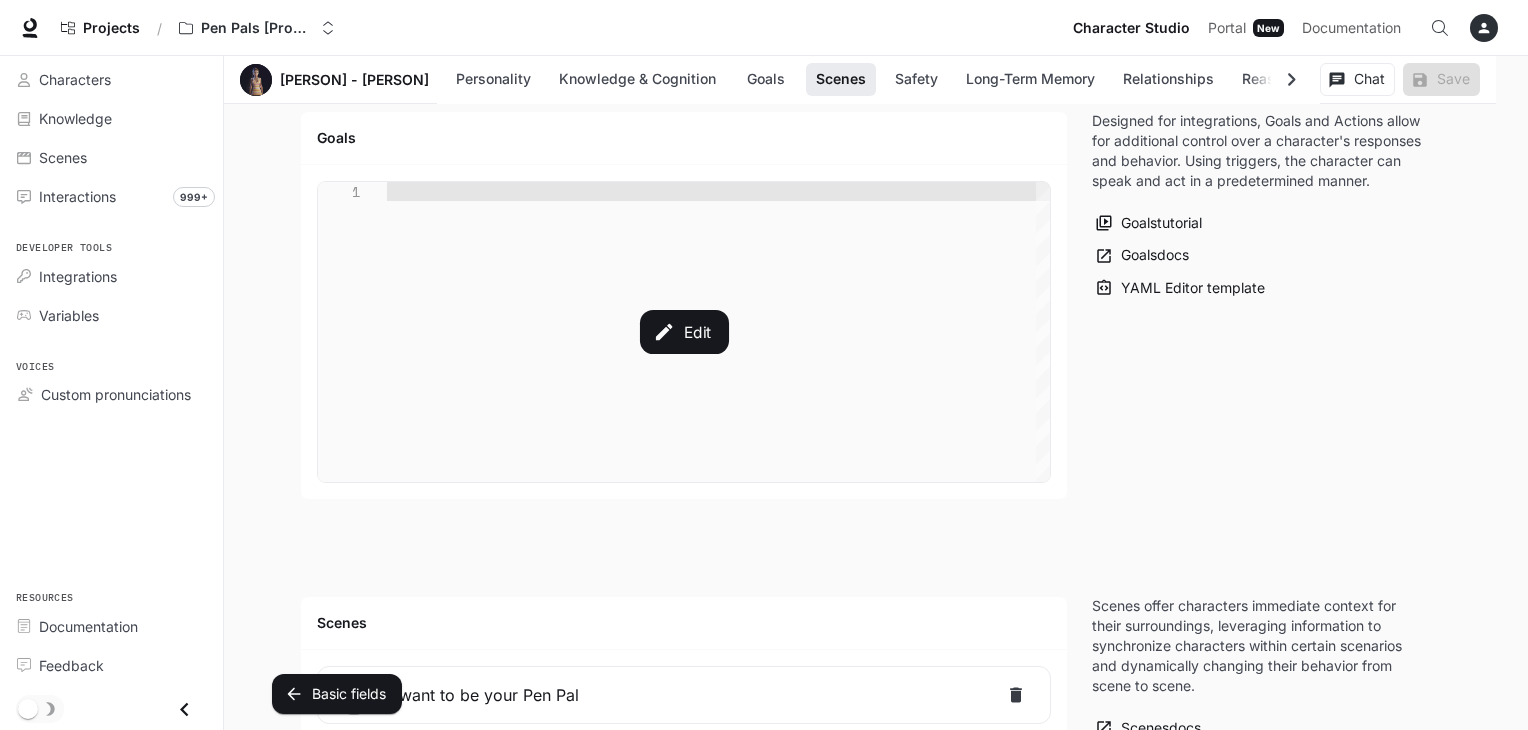 click on "Edit" at bounding box center [684, 332] 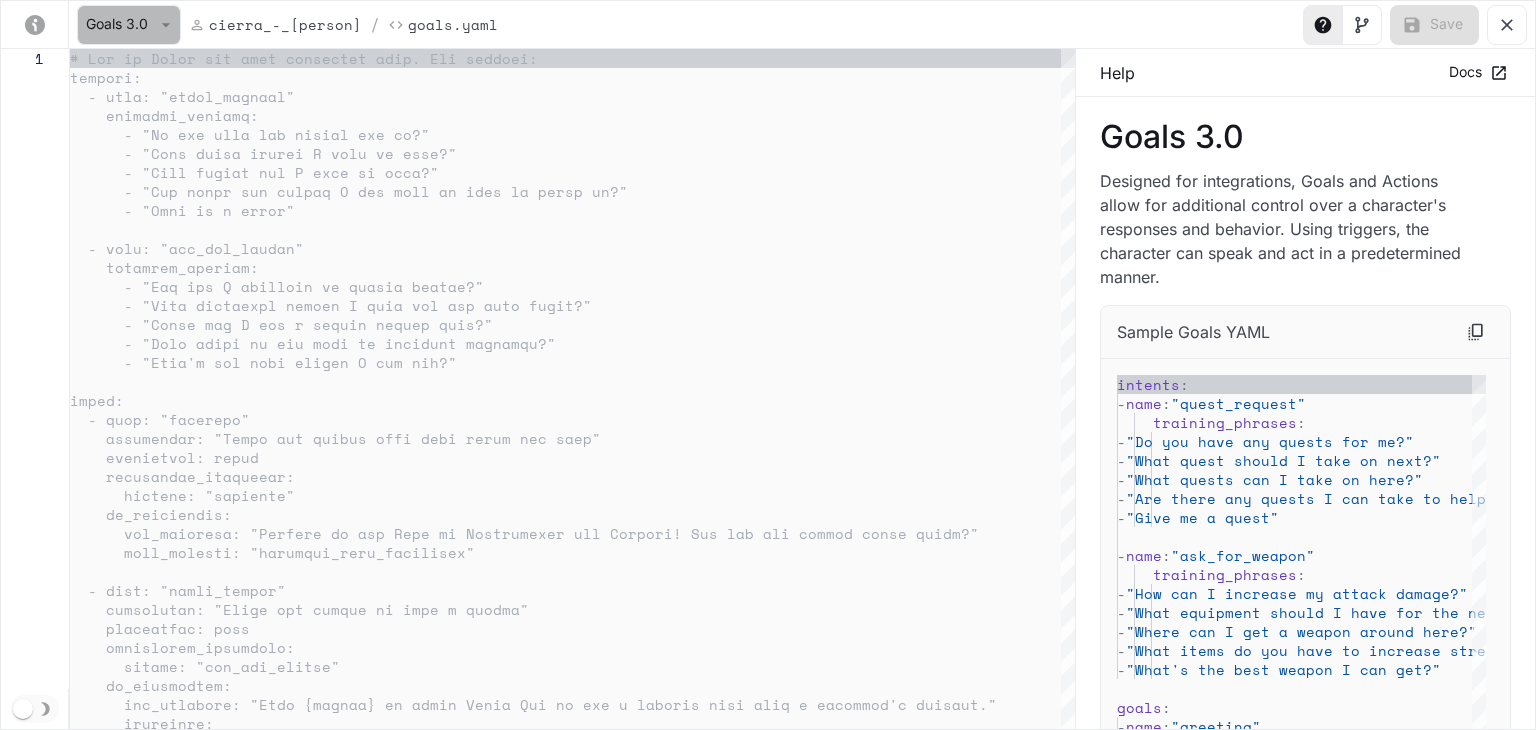 click on "Goals 3.0" at bounding box center (129, 25) 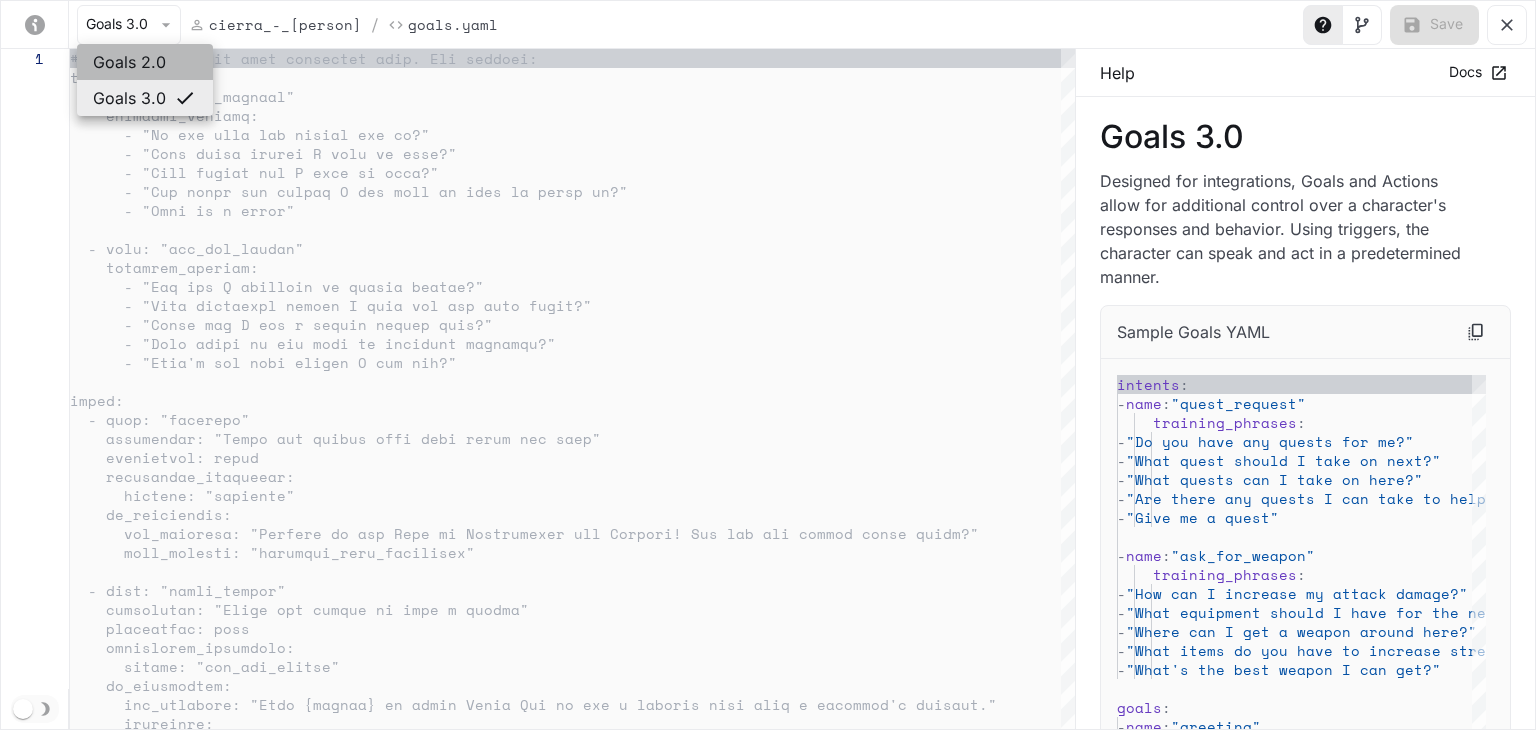 click on "Goals 2.0" at bounding box center (145, 62) 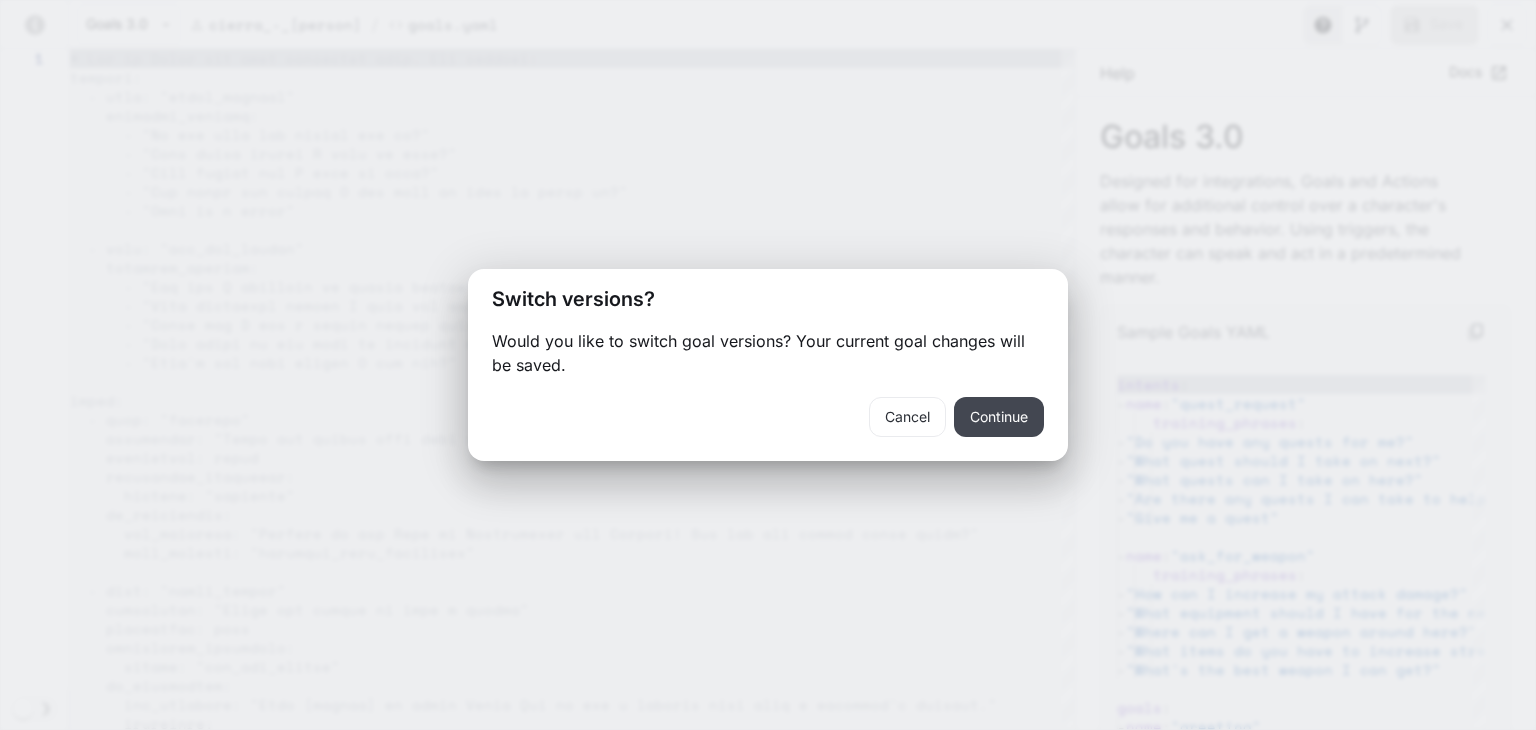 click on "Continue" at bounding box center [999, 417] 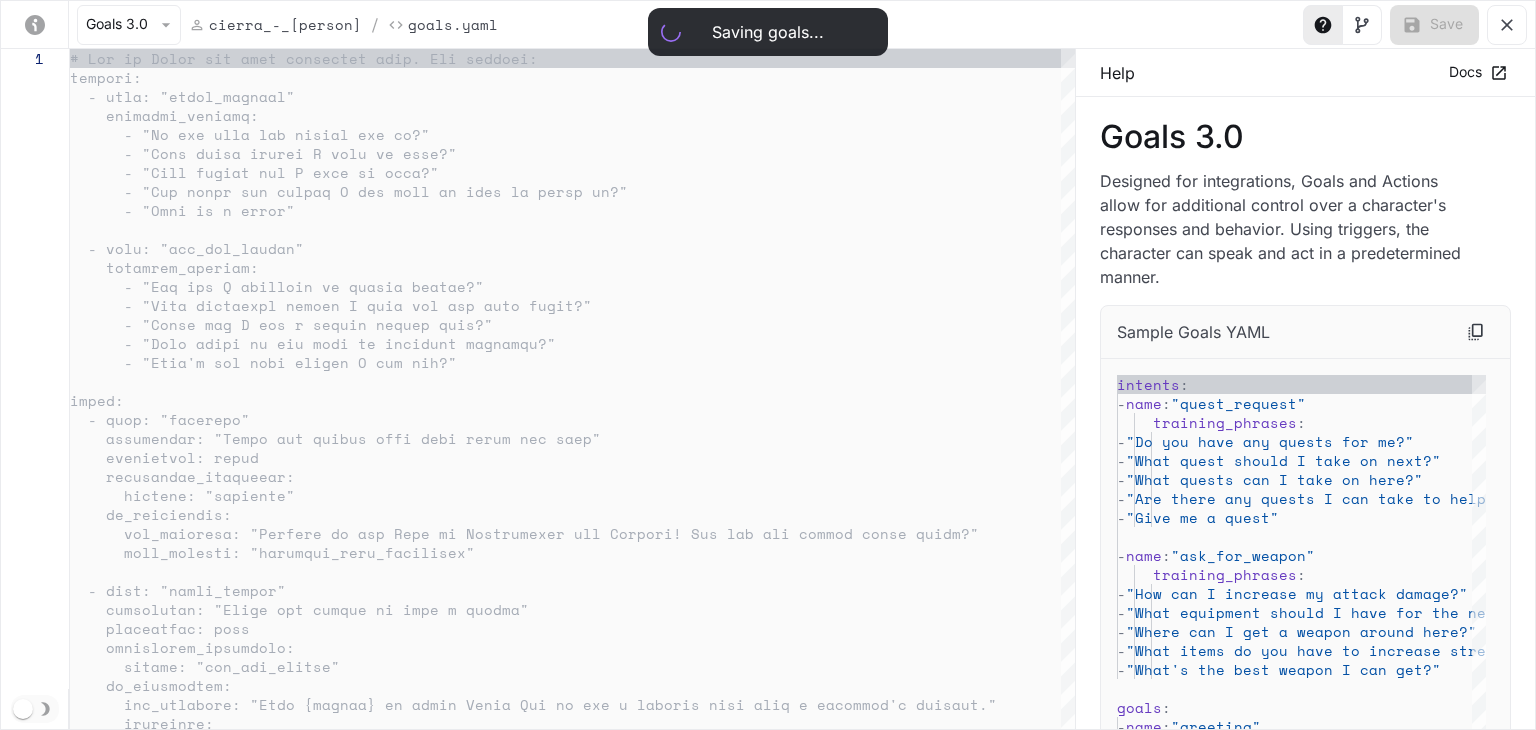 type on "**********" 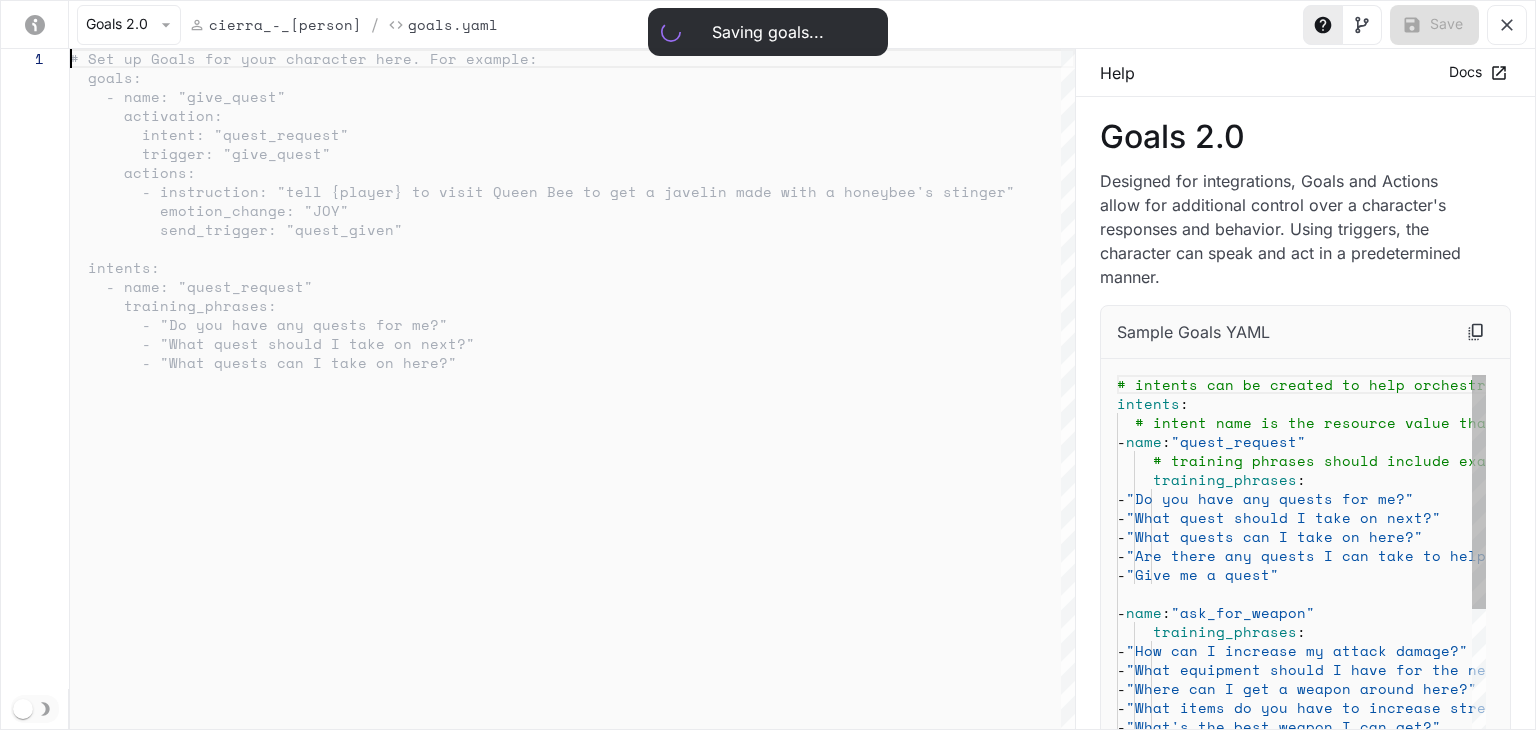 click at bounding box center [572, 389] 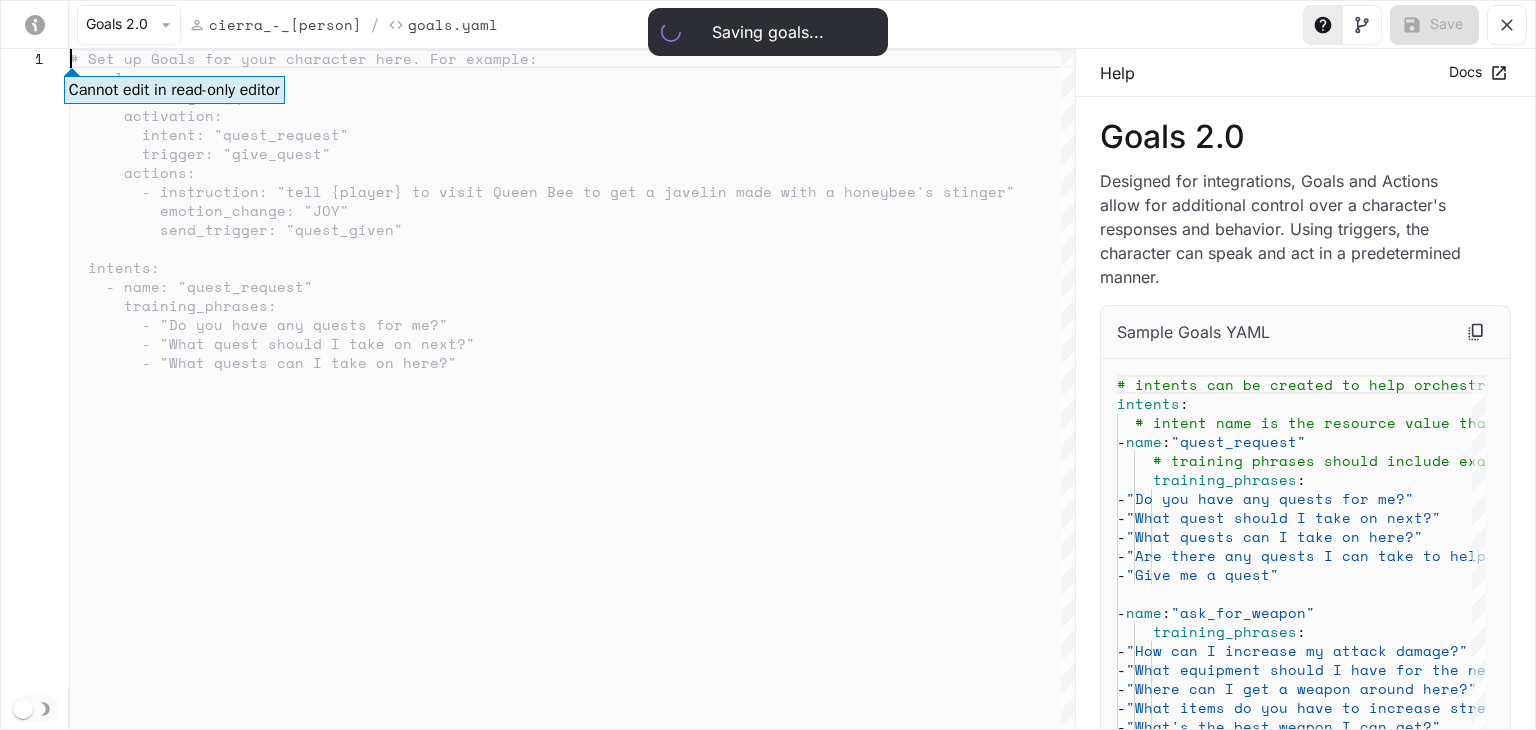 click at bounding box center [572, 389] 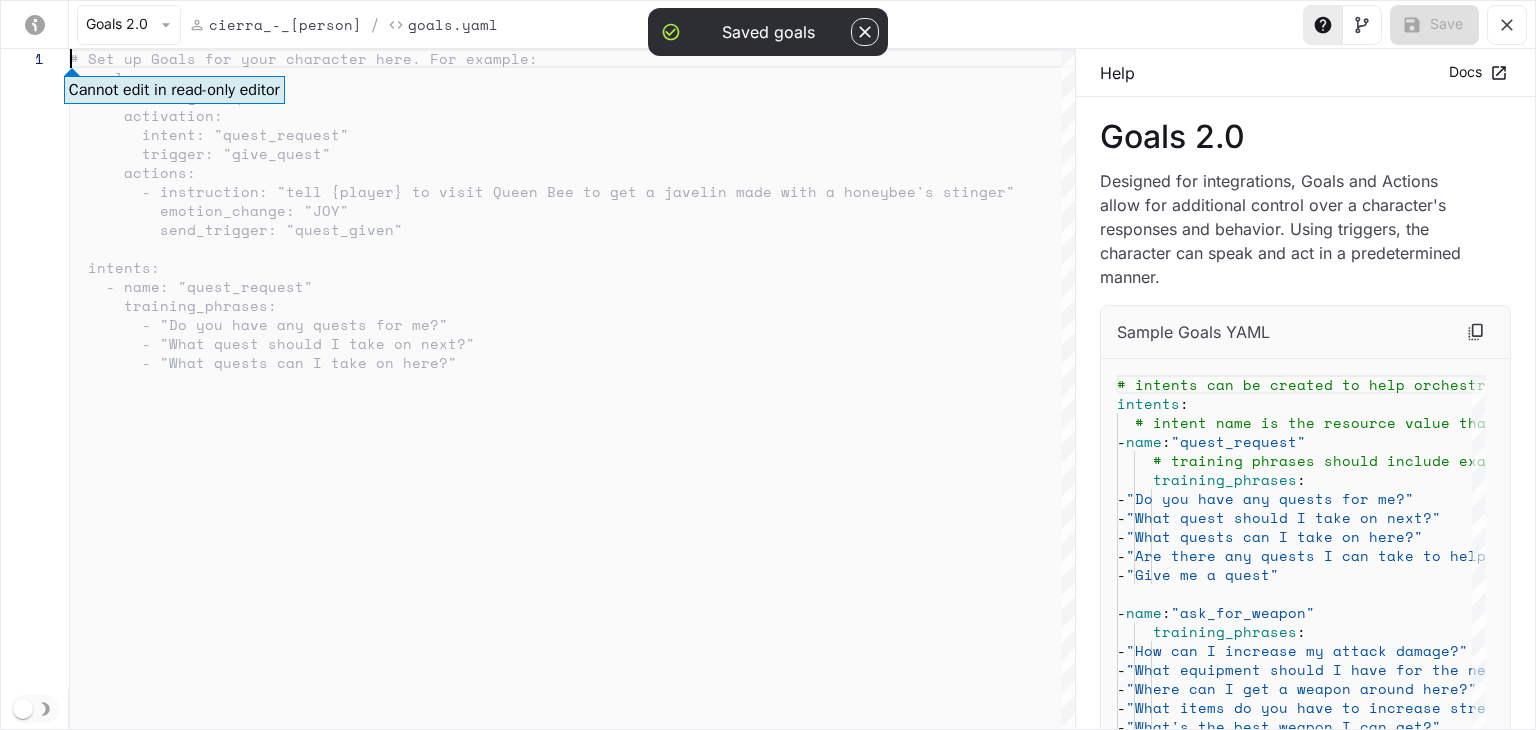 click at bounding box center (572, 389) 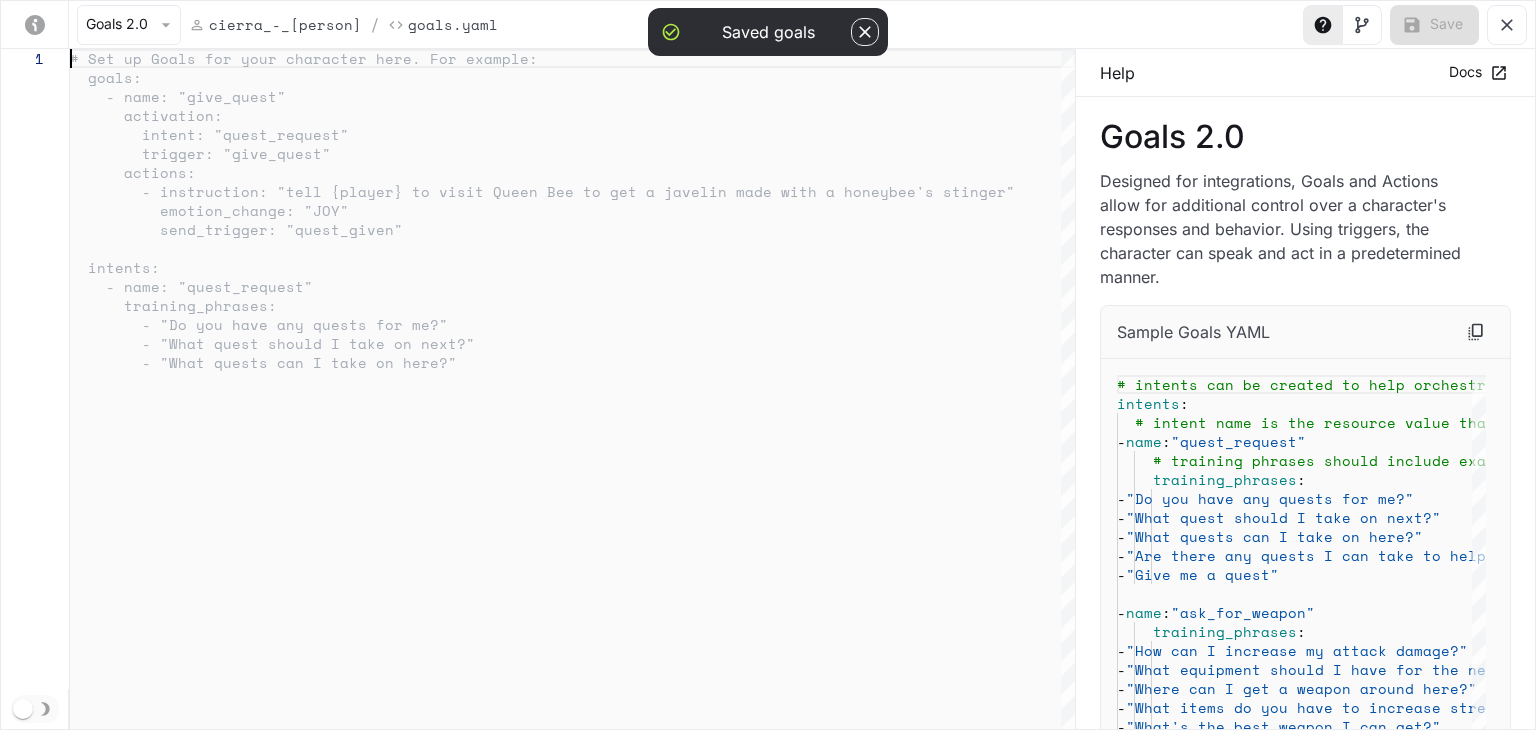 type on "**********" 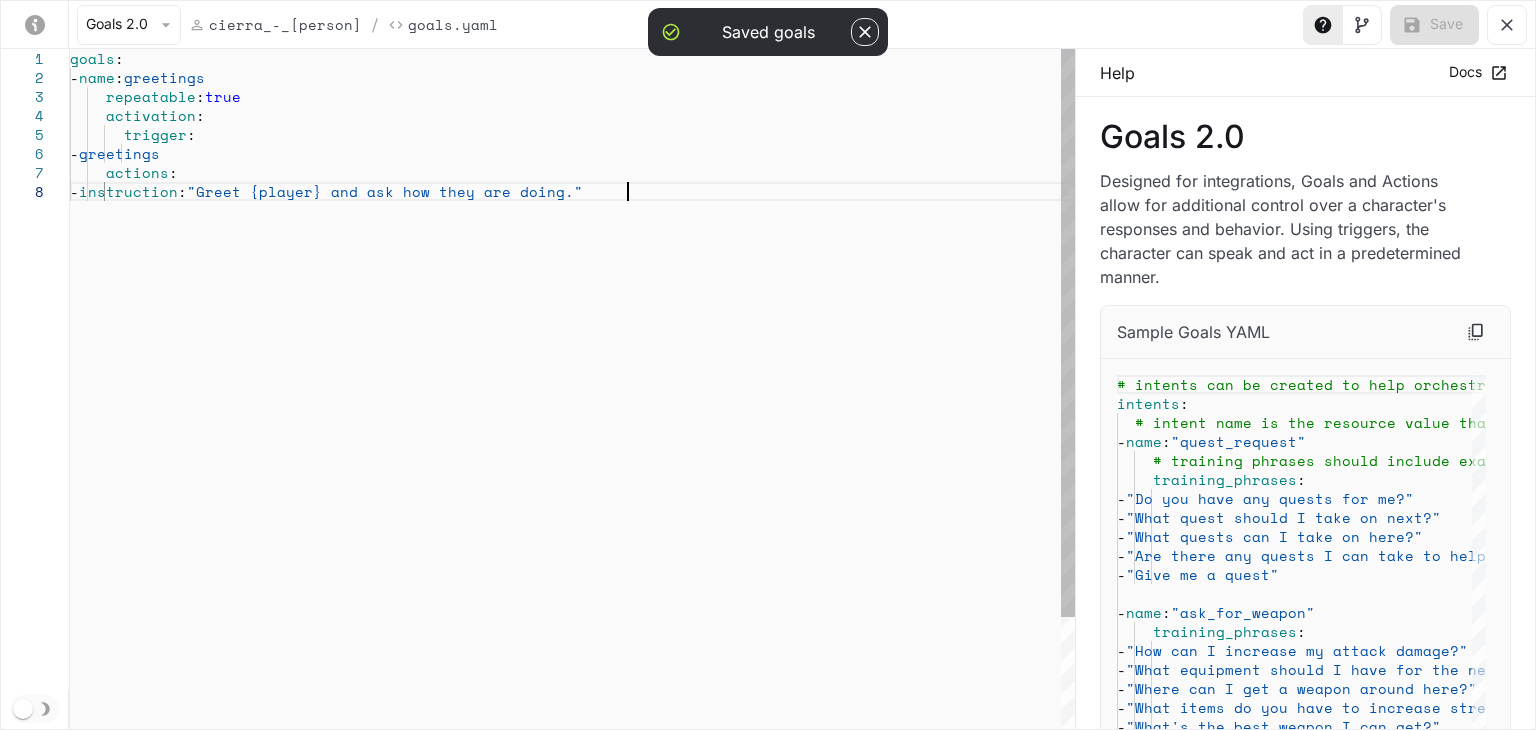 type on "**********" 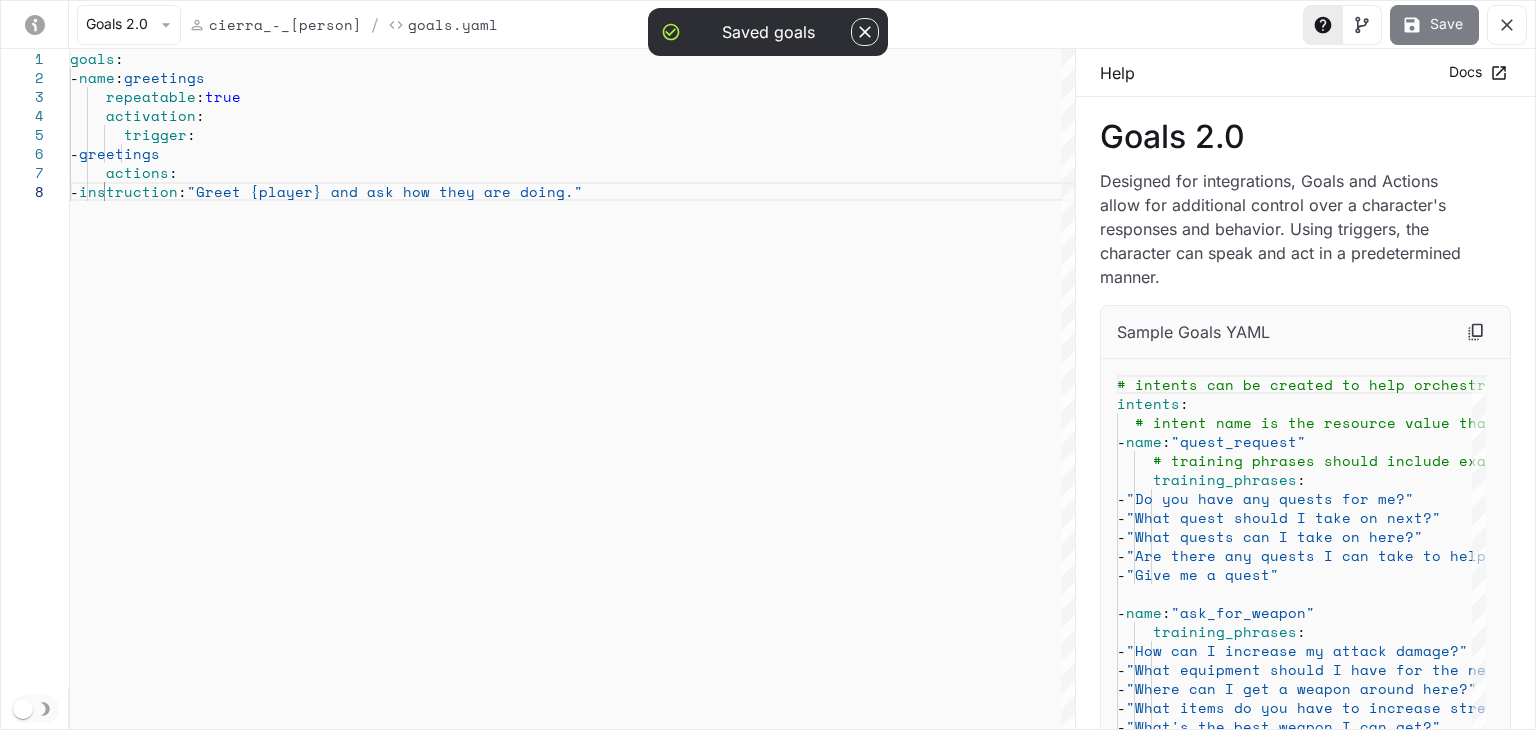 click on "Save" at bounding box center [1434, 25] 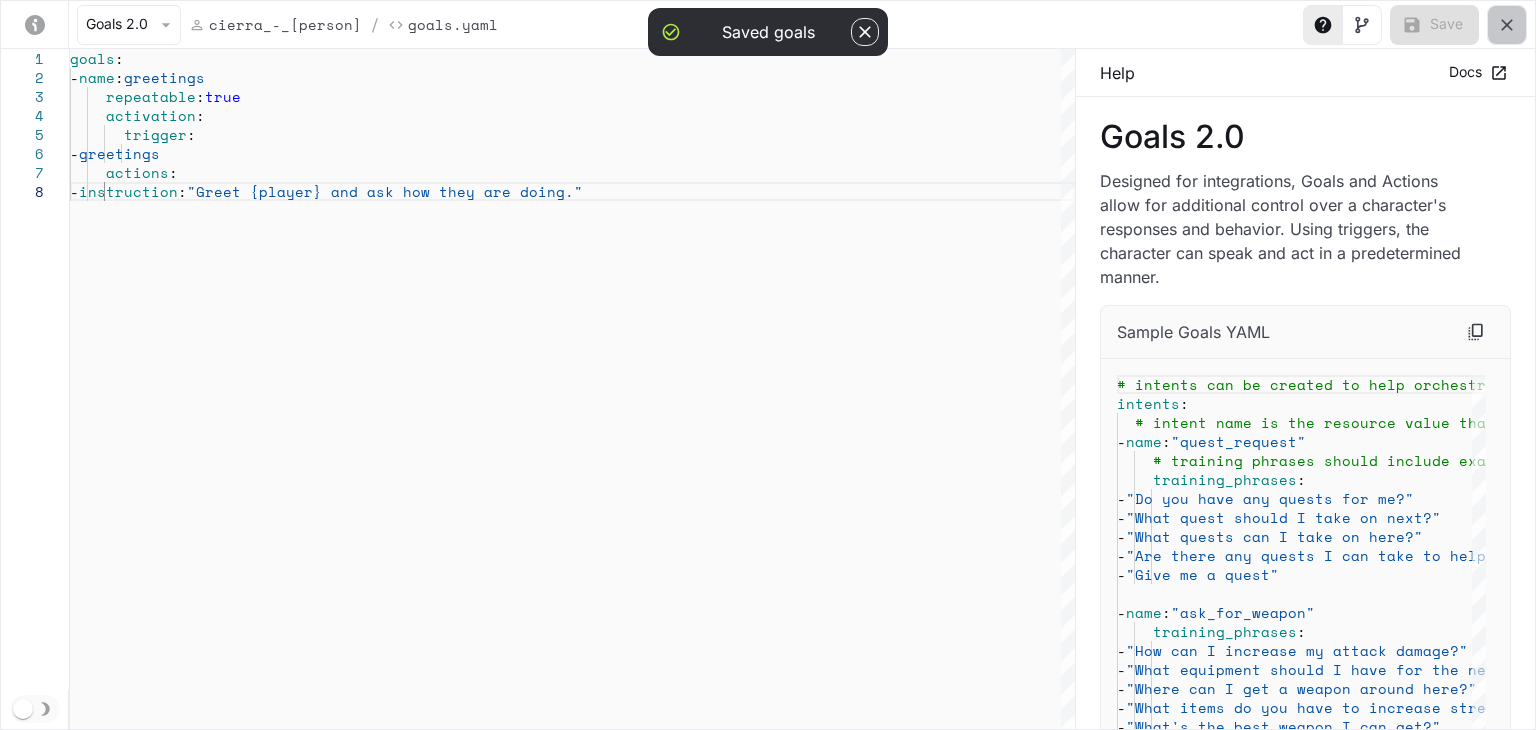 click at bounding box center [1507, 25] 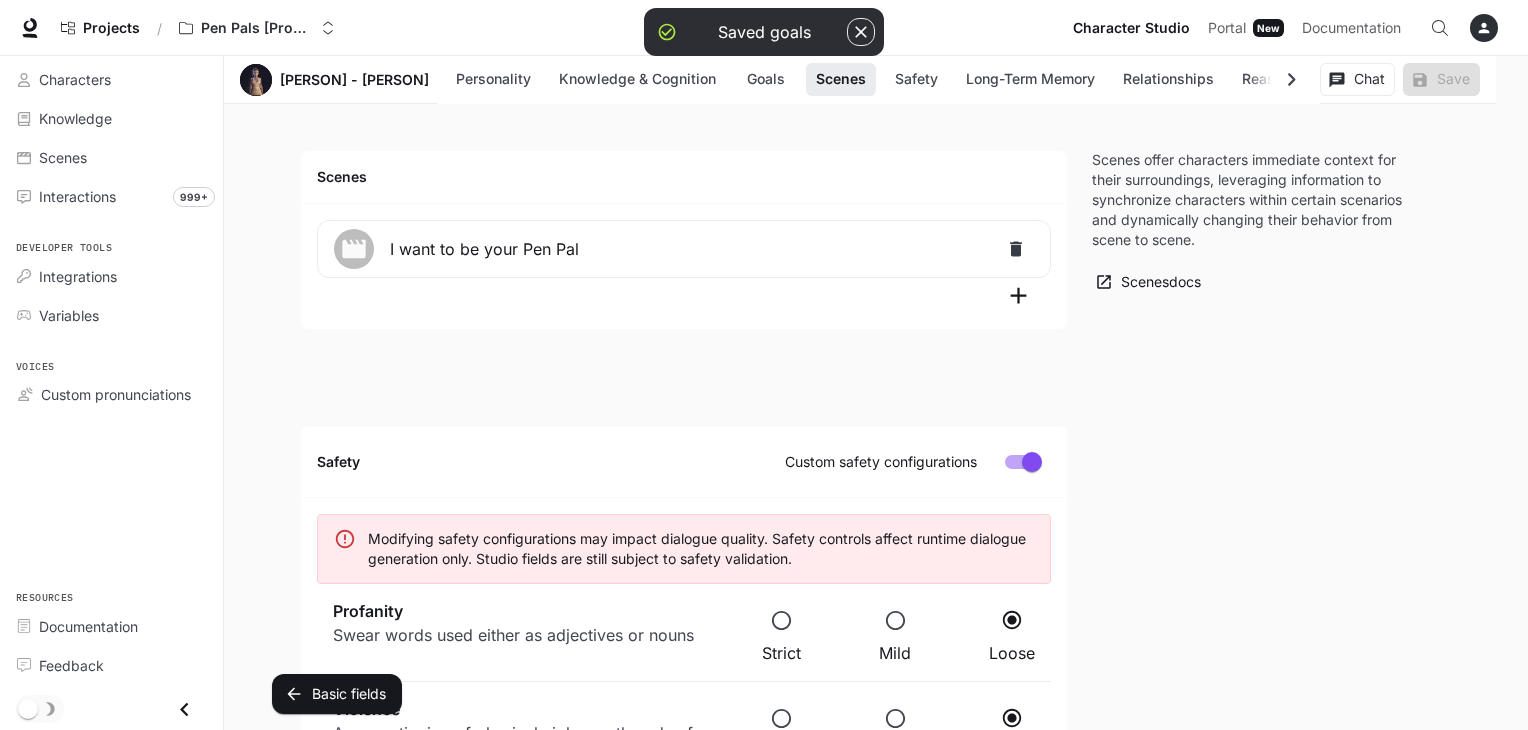 scroll, scrollTop: 2416, scrollLeft: 0, axis: vertical 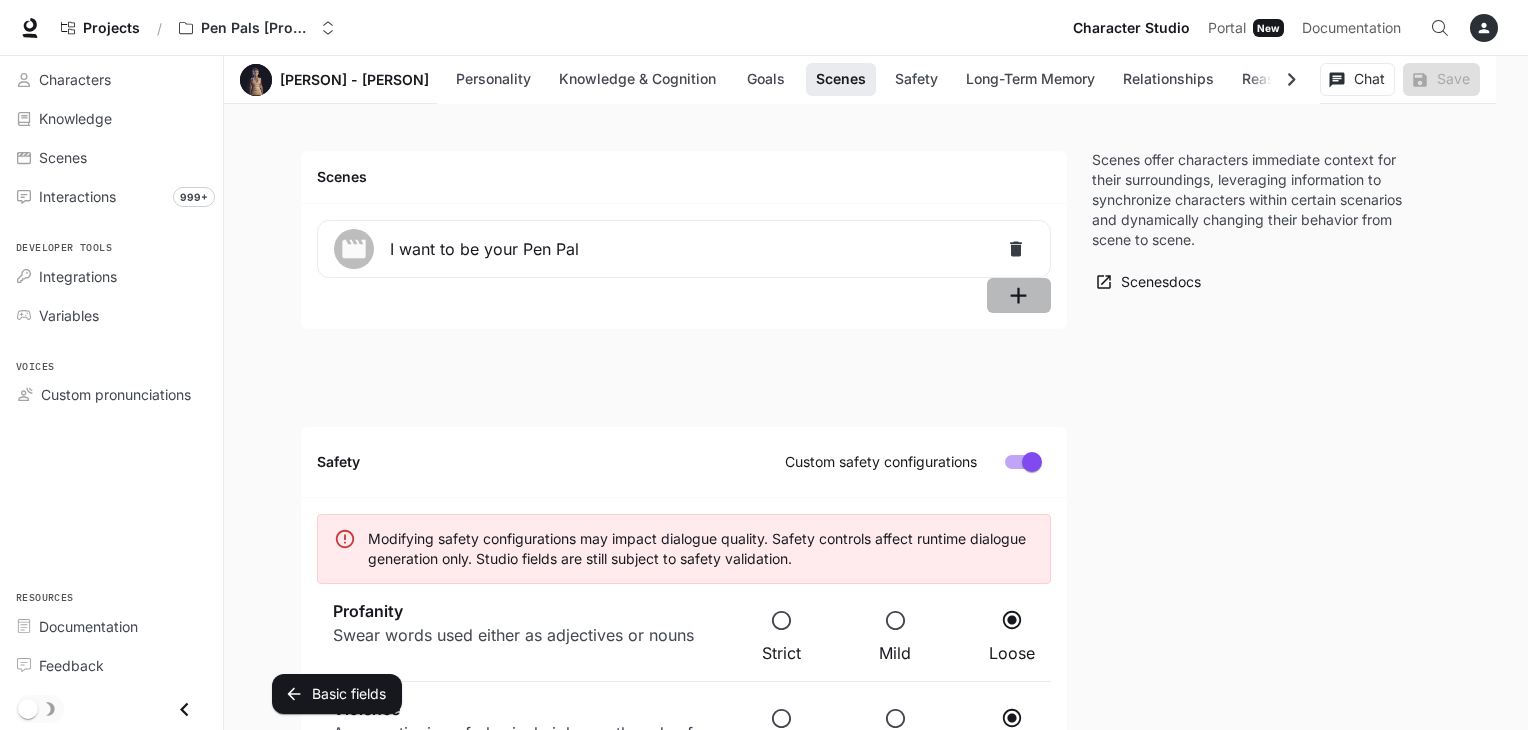 click 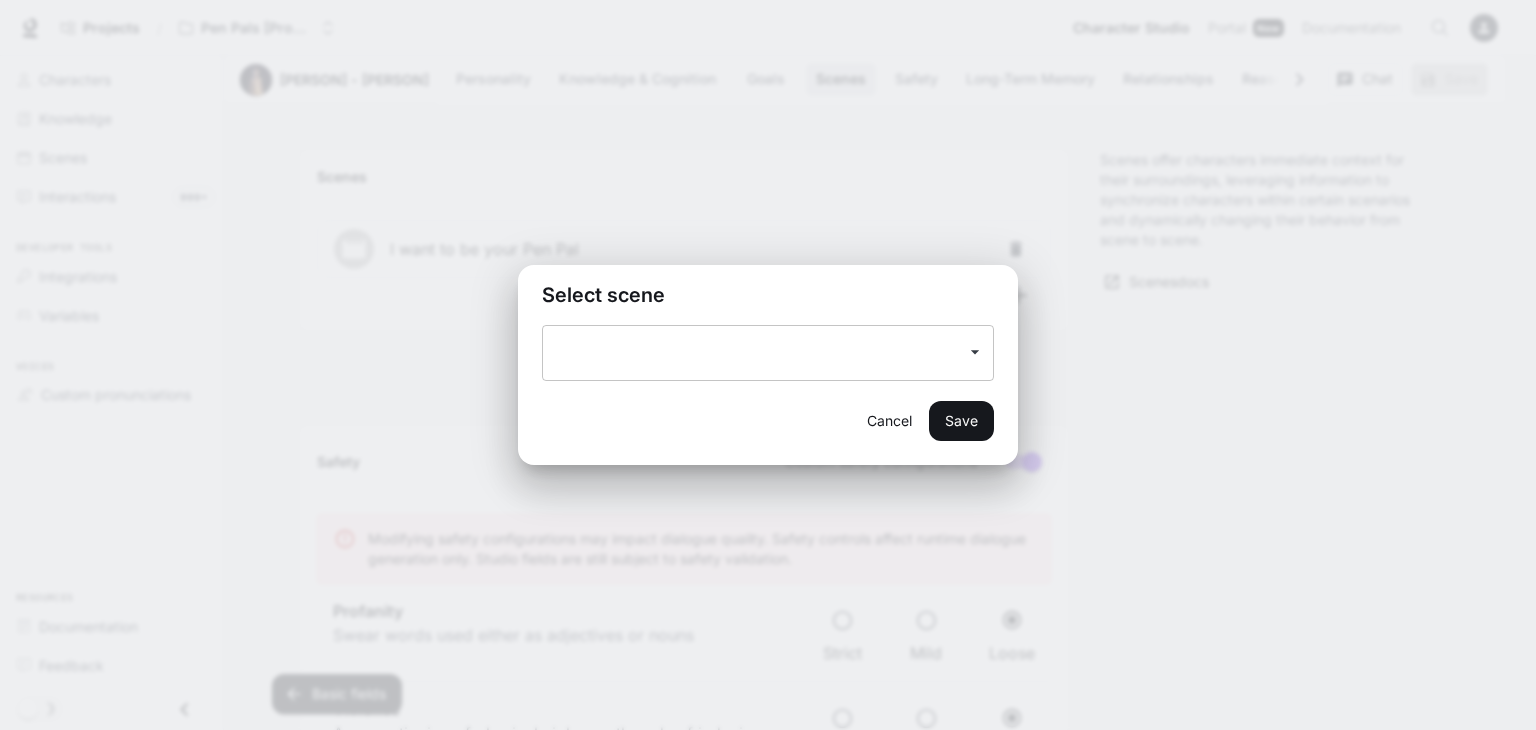 click at bounding box center [753, 353] 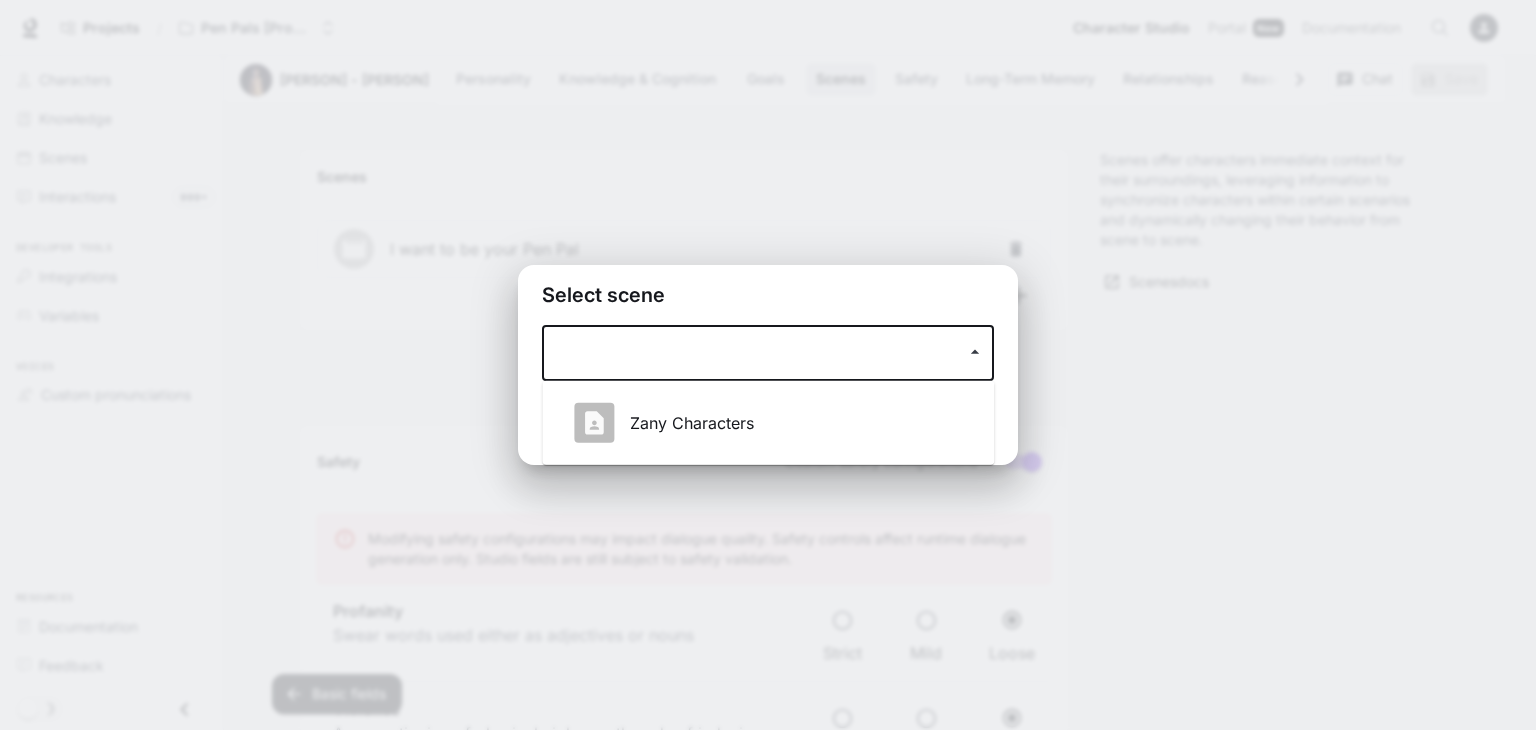 click on "Zany Characters" at bounding box center [768, 423] 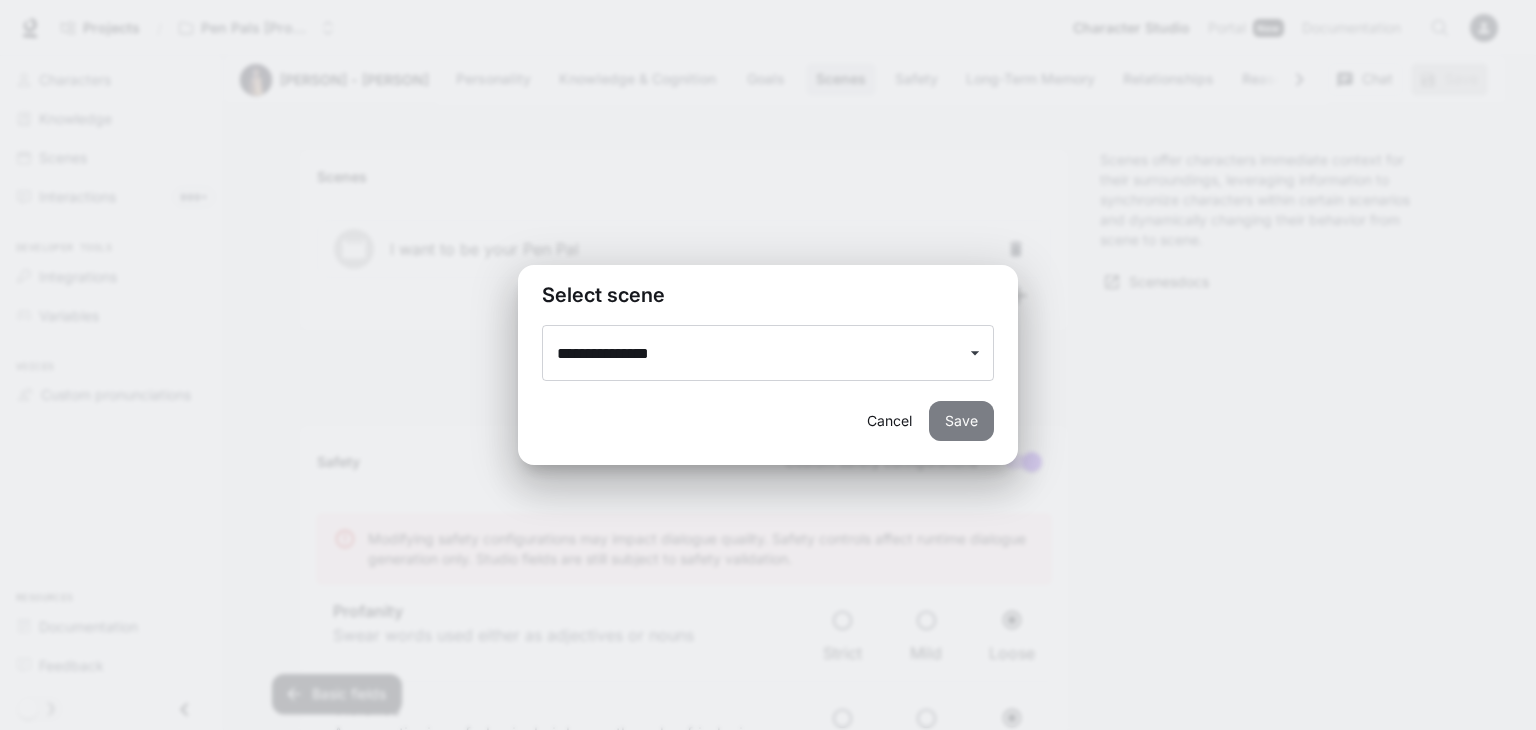click on "Save" at bounding box center [961, 421] 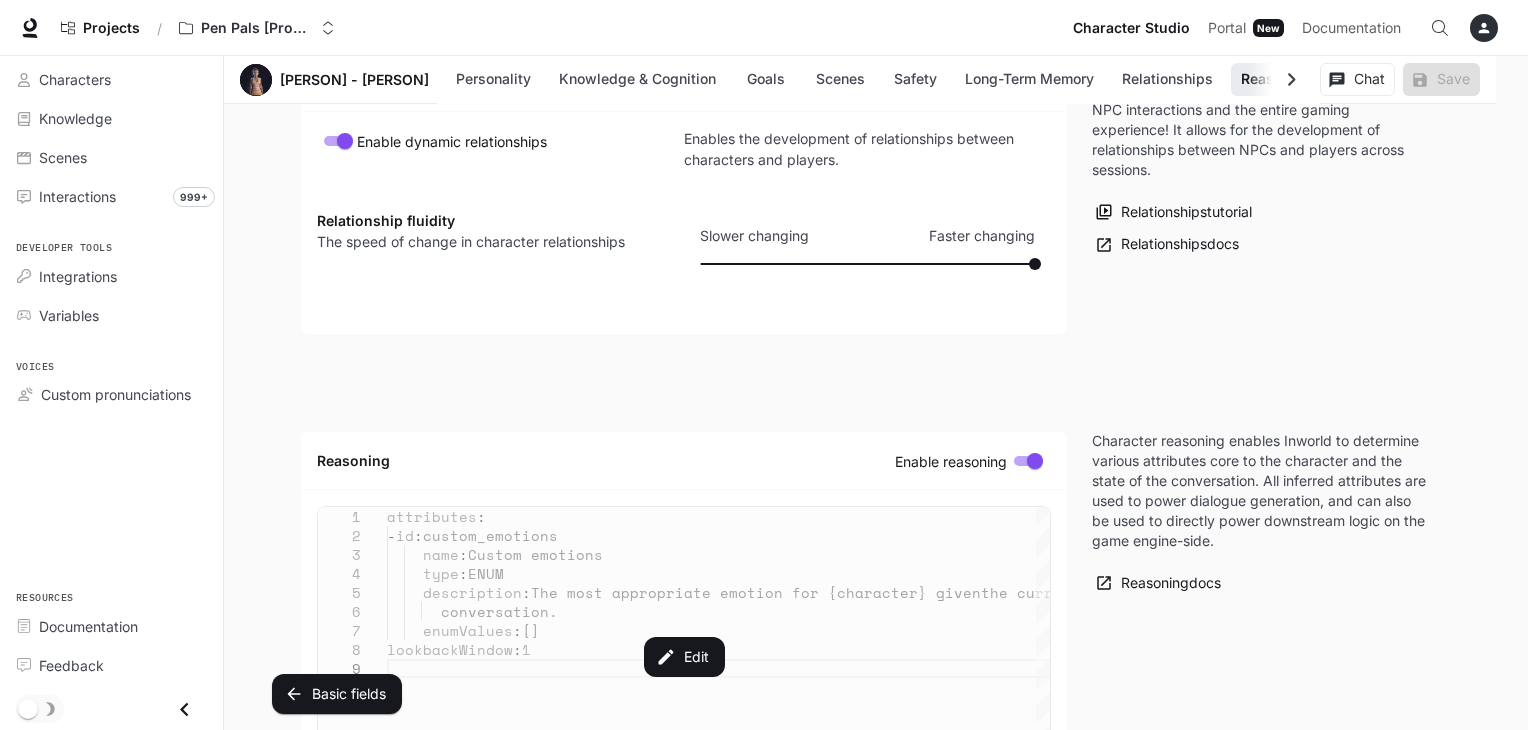 scroll, scrollTop: 4419, scrollLeft: 0, axis: vertical 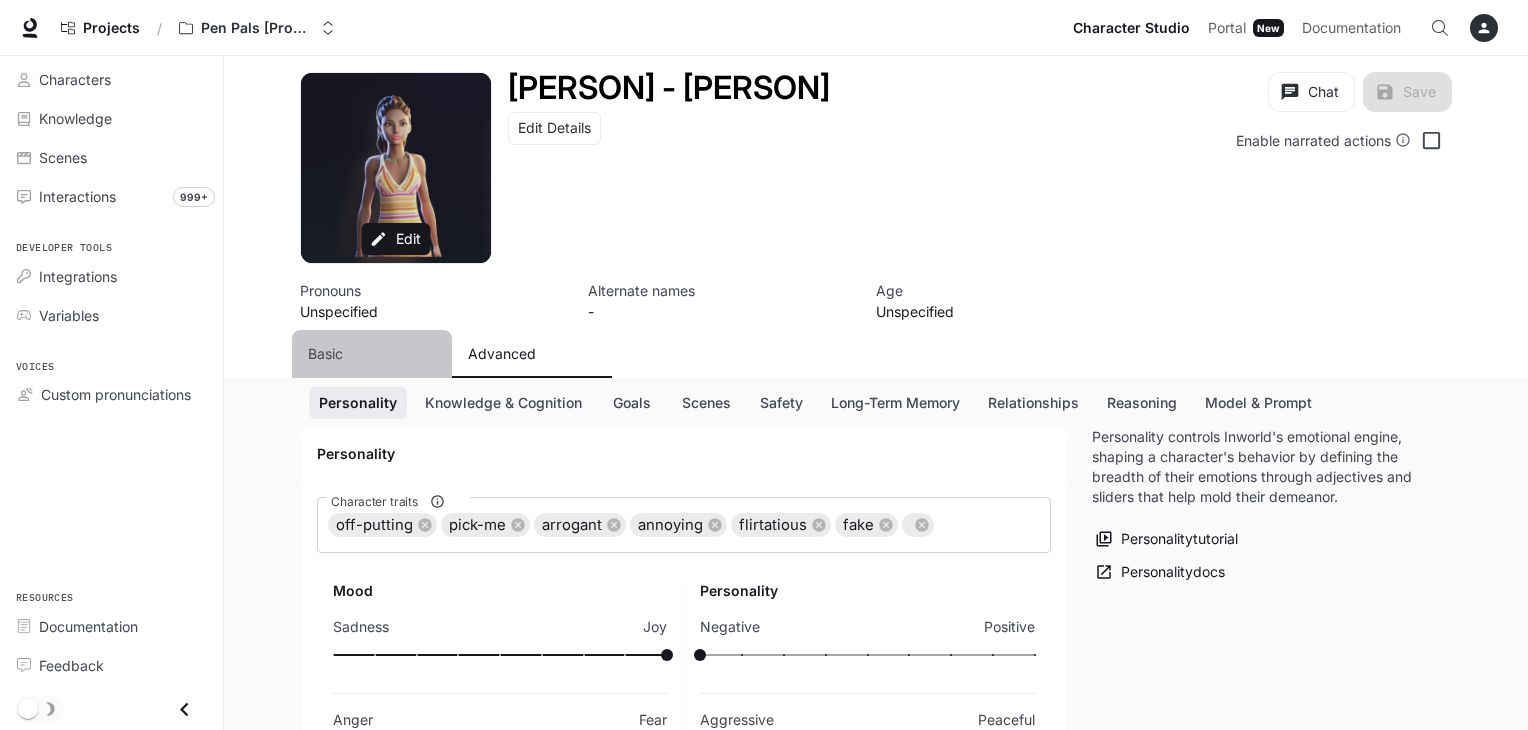 click on "Basic" at bounding box center [325, 354] 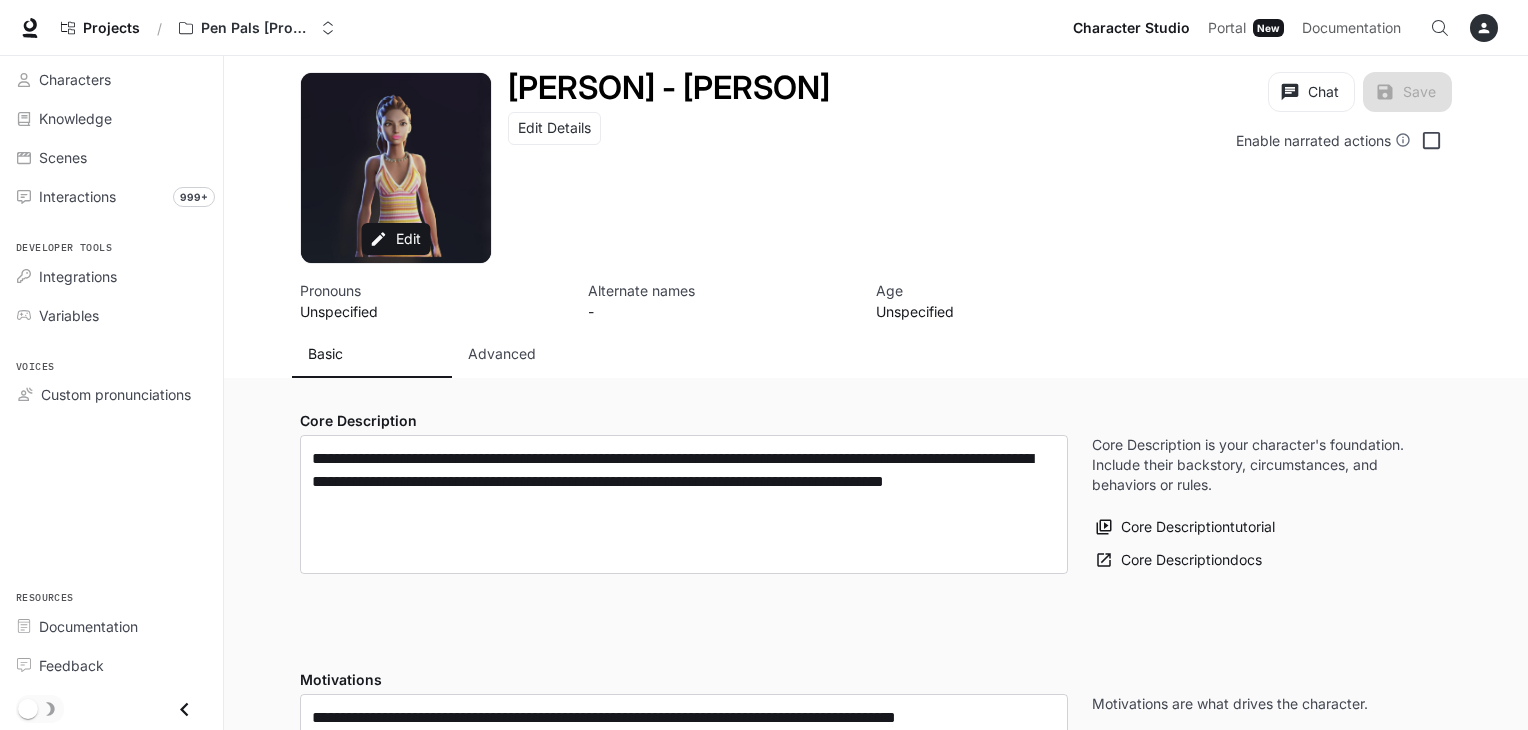 click on "Advanced" at bounding box center [532, 354] 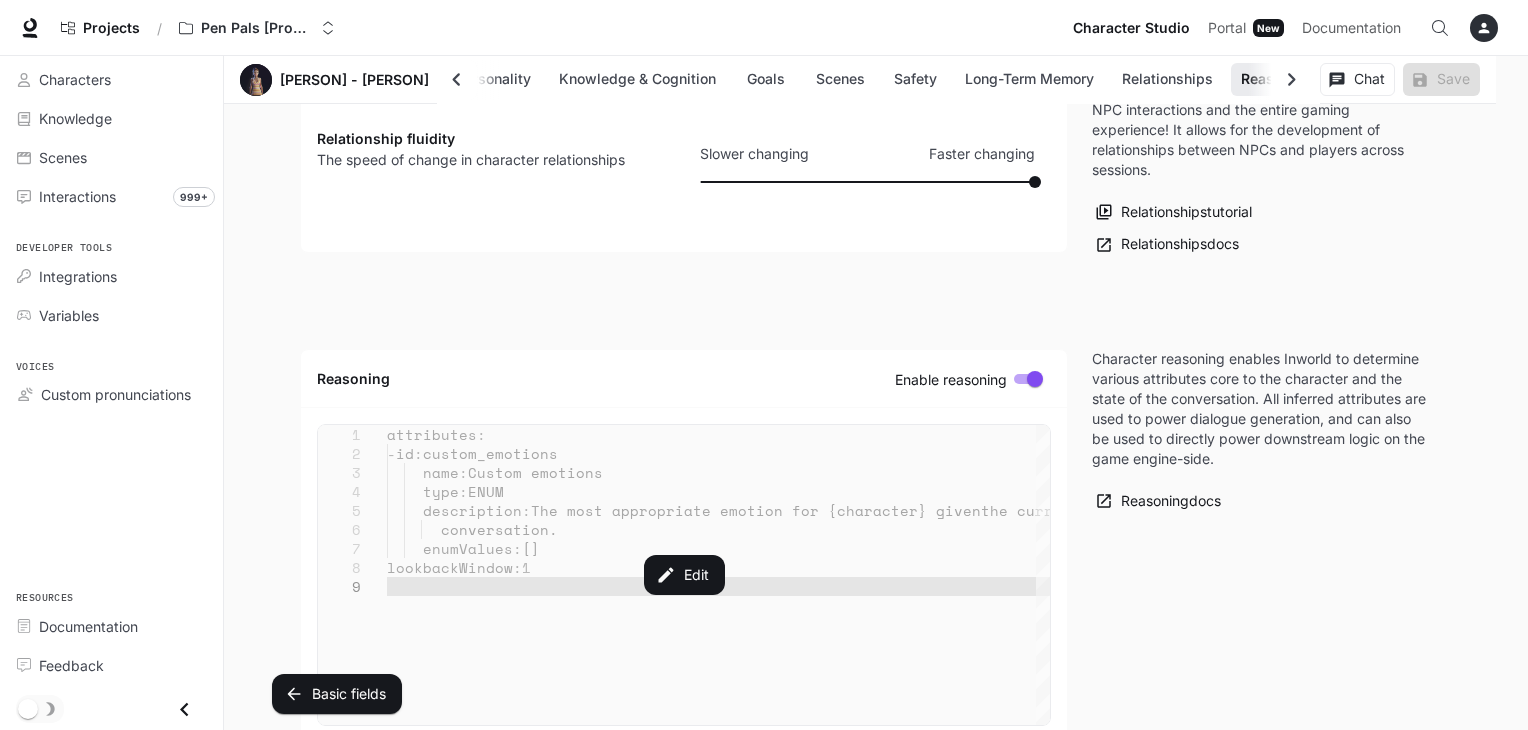 scroll, scrollTop: 4396, scrollLeft: 0, axis: vertical 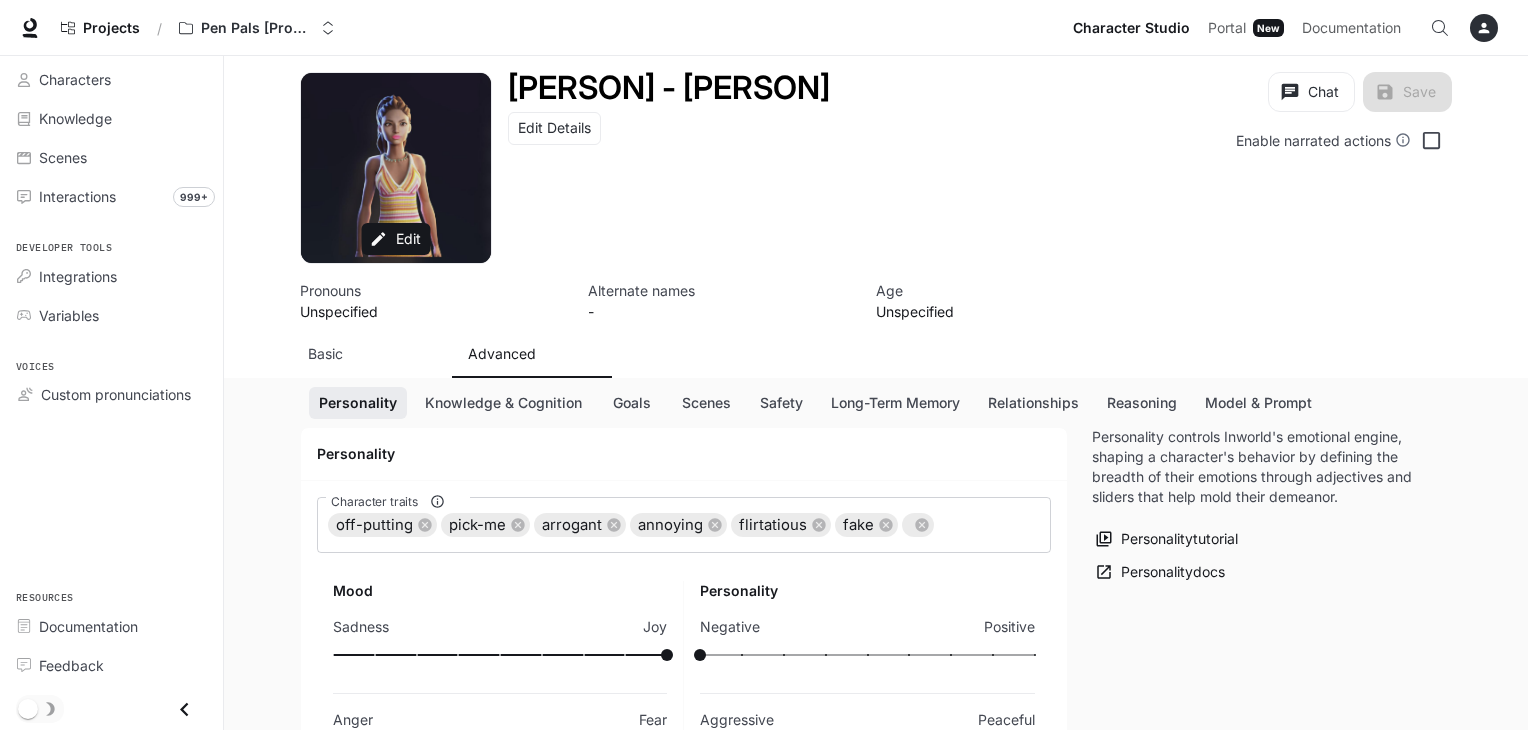 click on "Chat Save" at bounding box center [1360, 96] 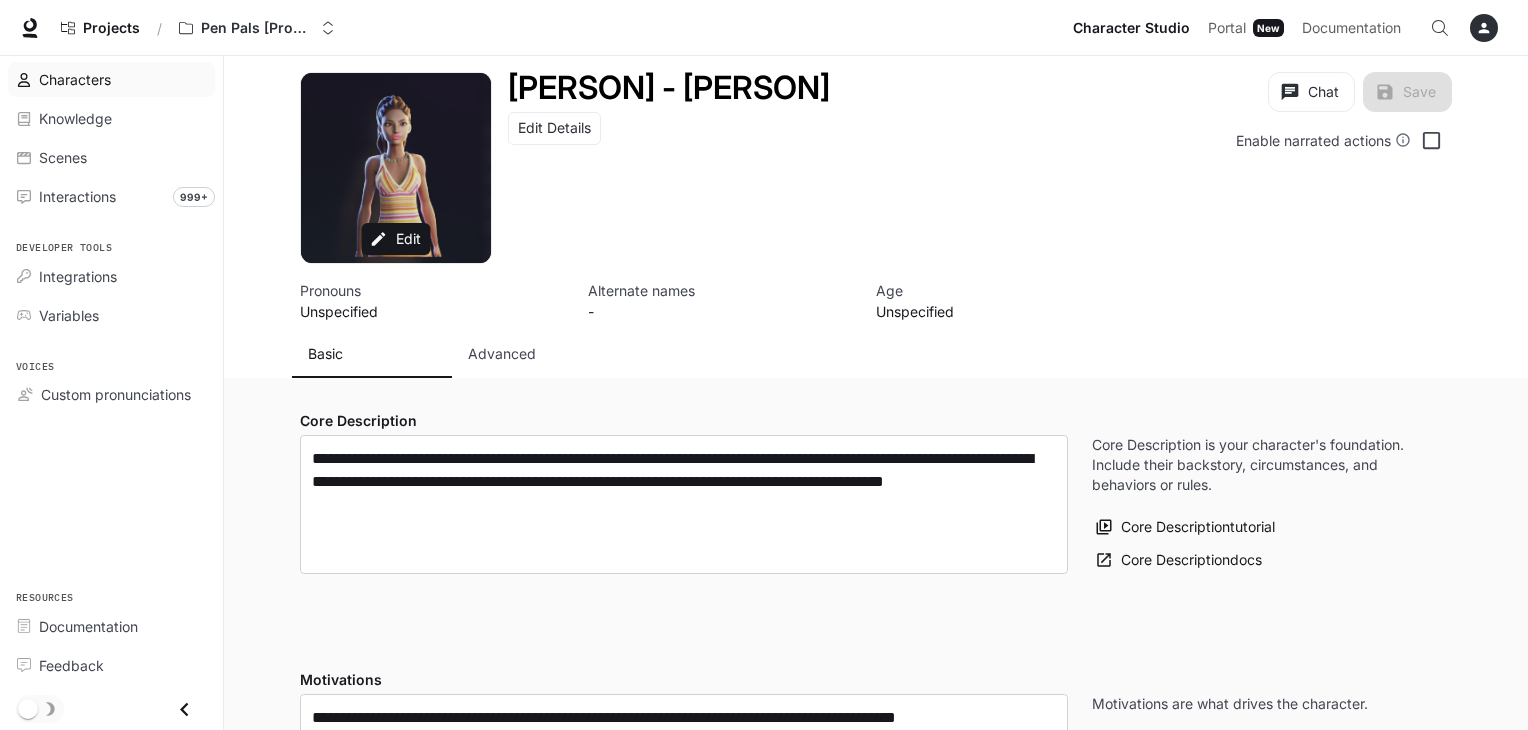 click on "Characters" at bounding box center [122, 79] 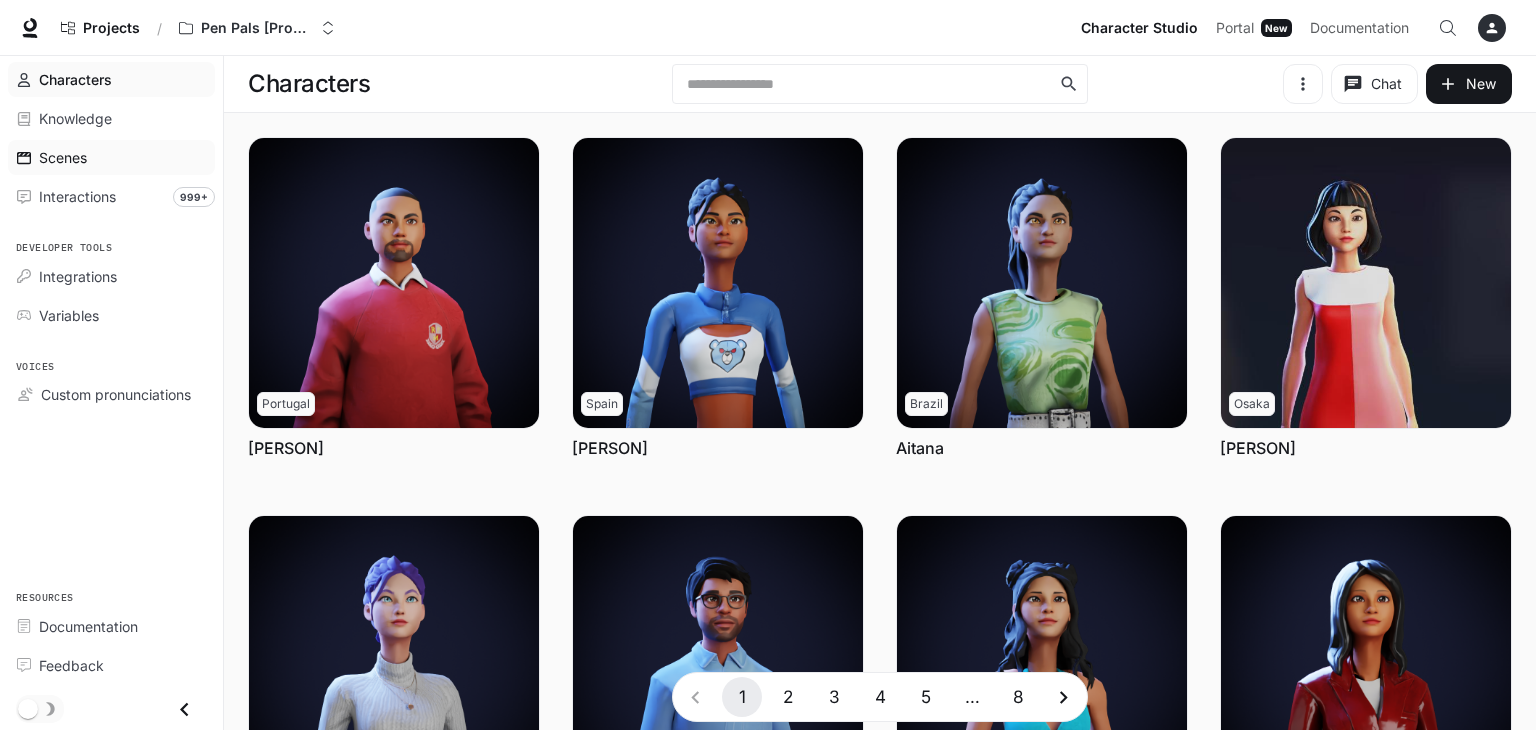click on "Scenes" at bounding box center [122, 157] 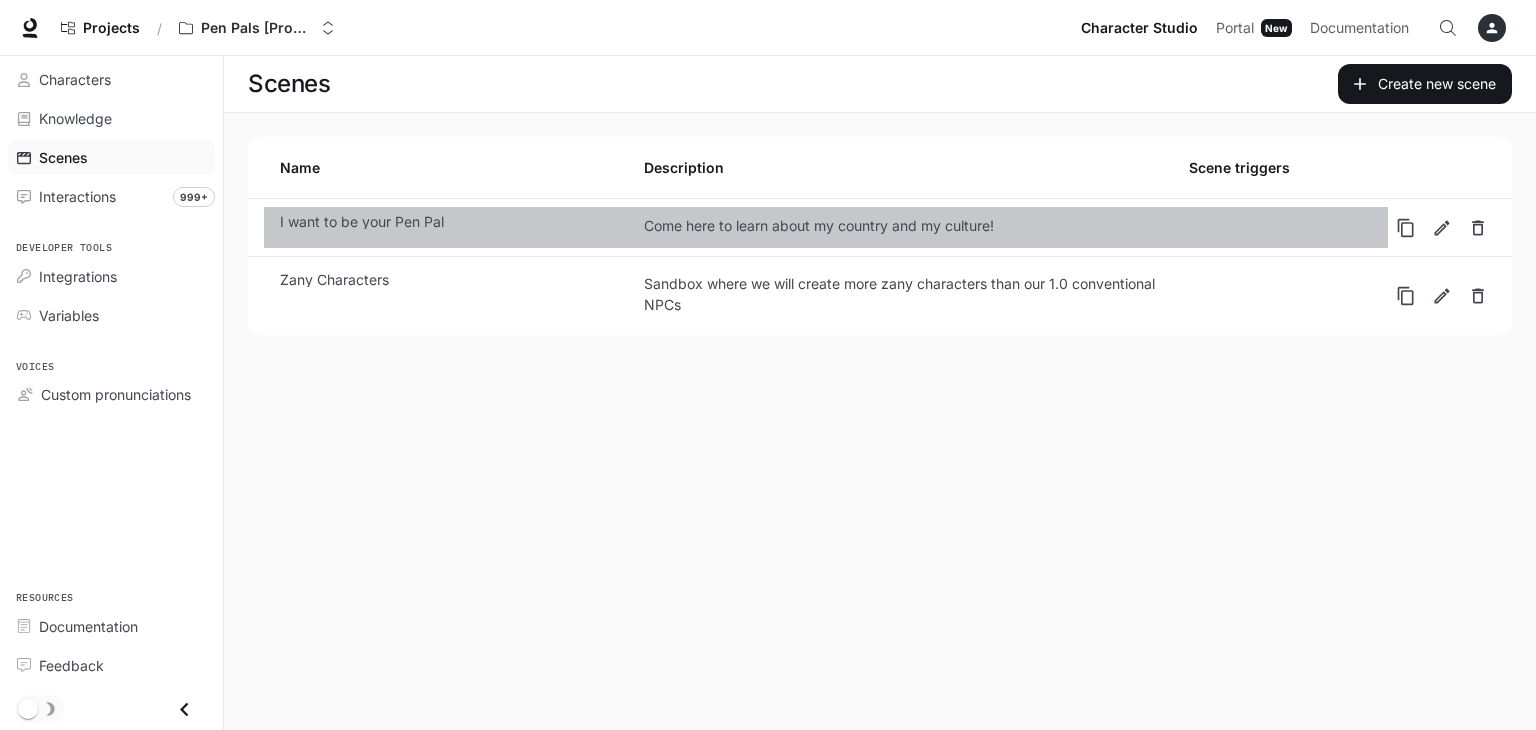 click on "I want to be your Pen Pal Come here to learn about my country and my culture!" at bounding box center (826, 227) 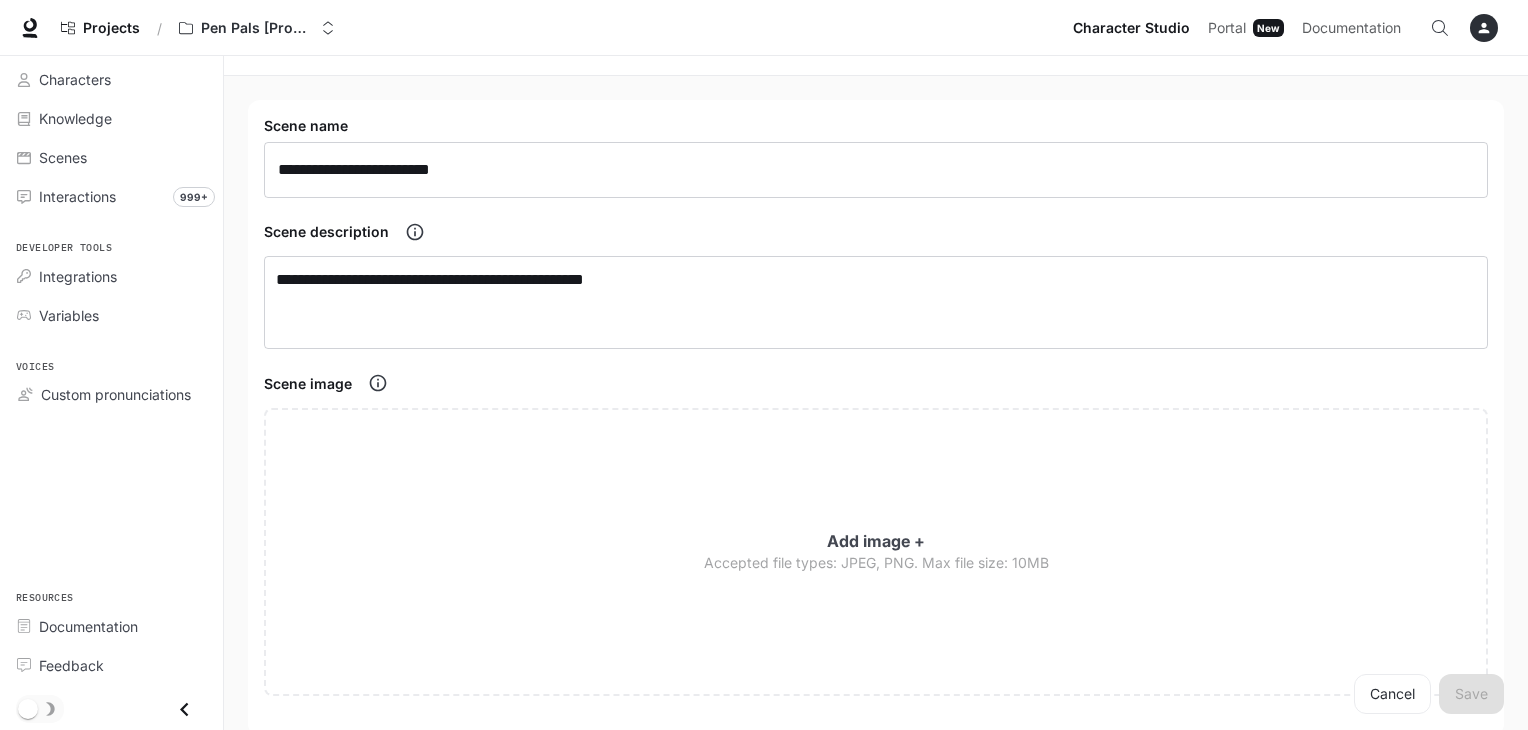 scroll, scrollTop: 0, scrollLeft: 0, axis: both 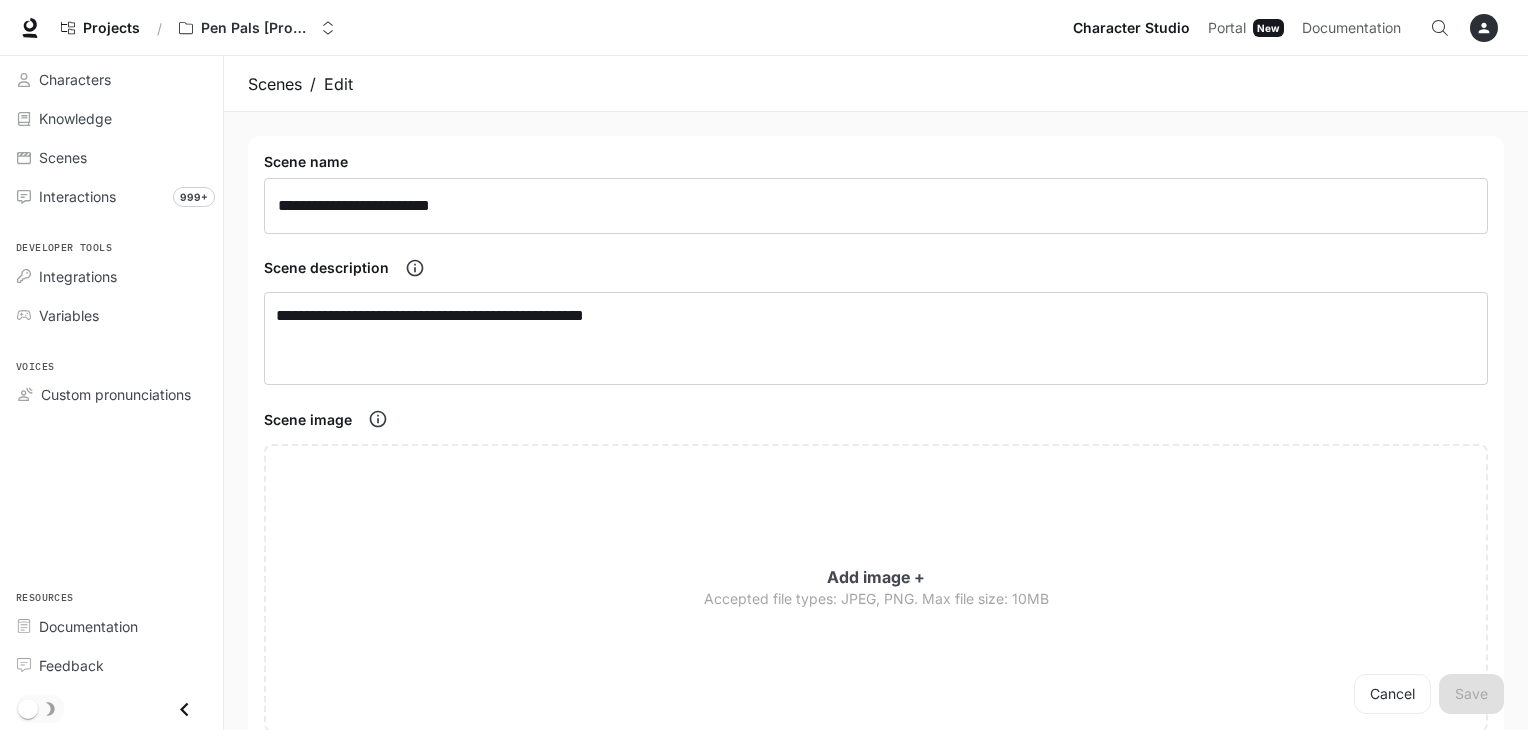 click on "Characters" at bounding box center (111, 79) 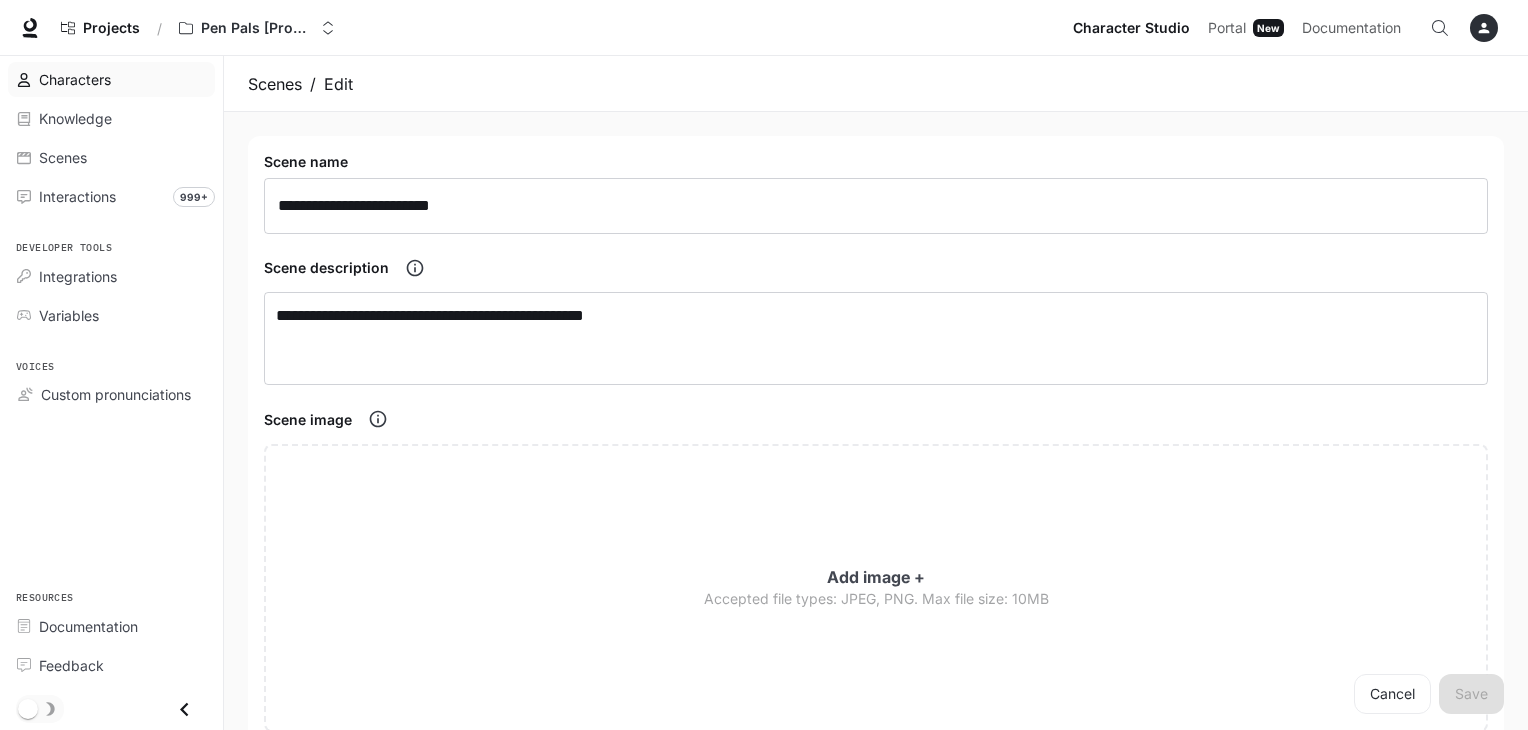 click on "Characters" at bounding box center (122, 79) 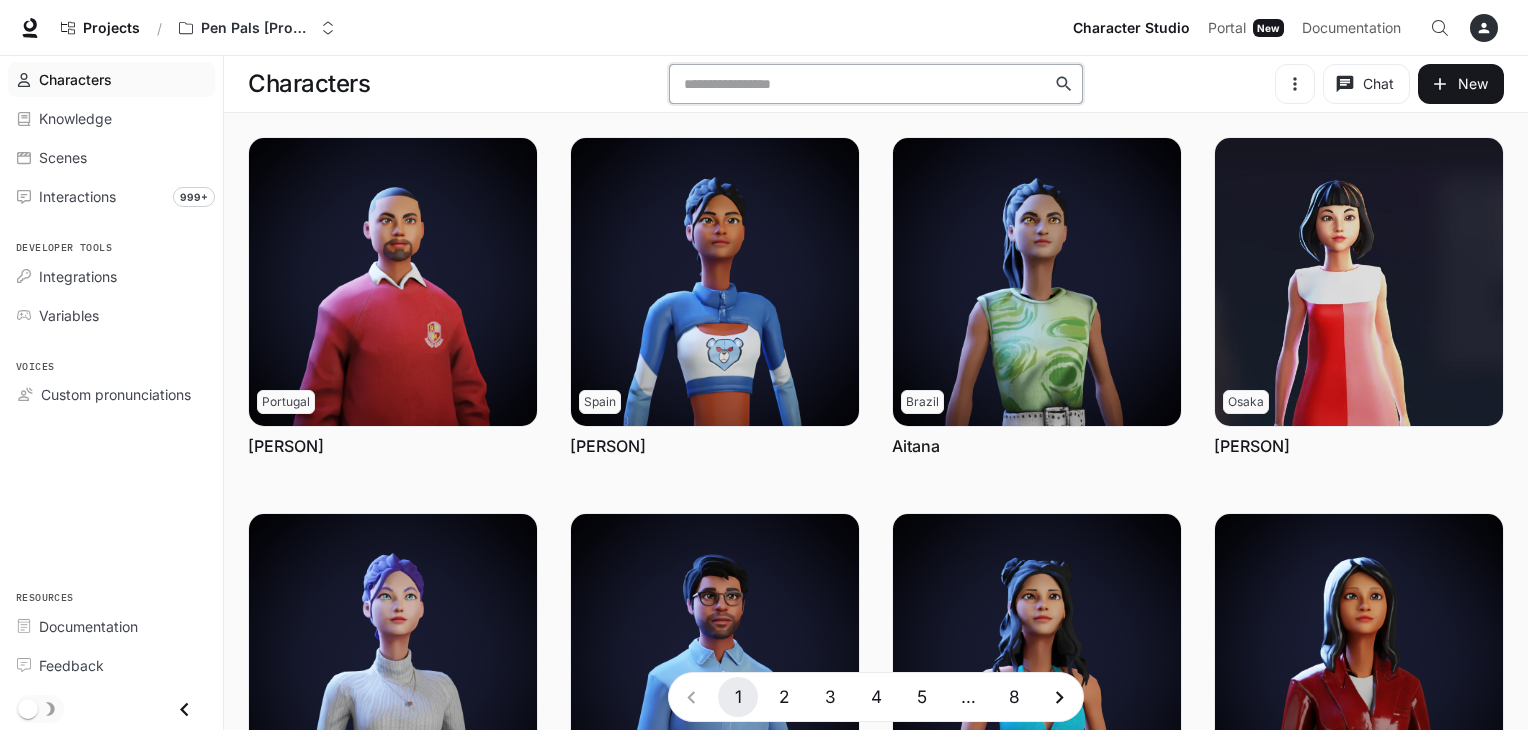 click at bounding box center [865, 84] 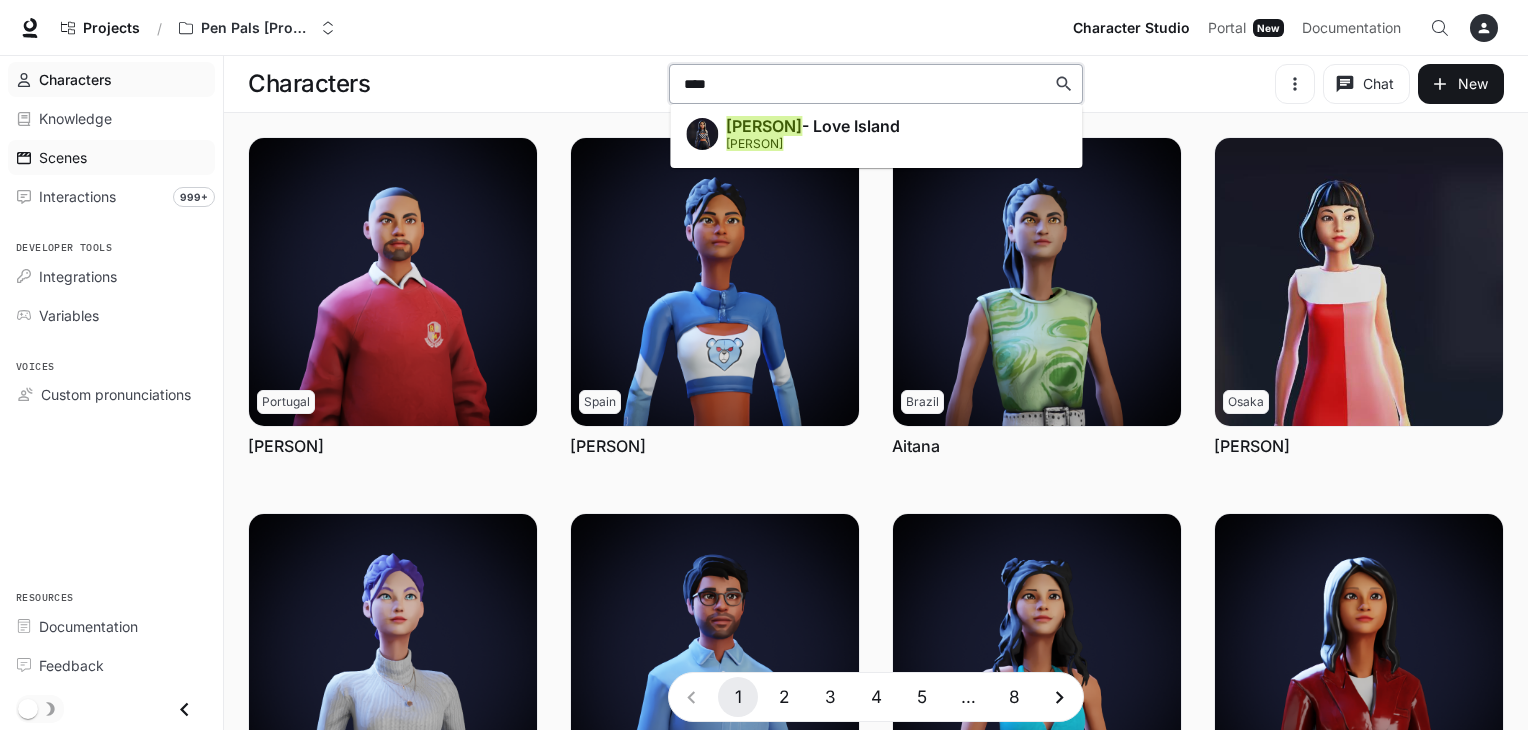 type on "****" 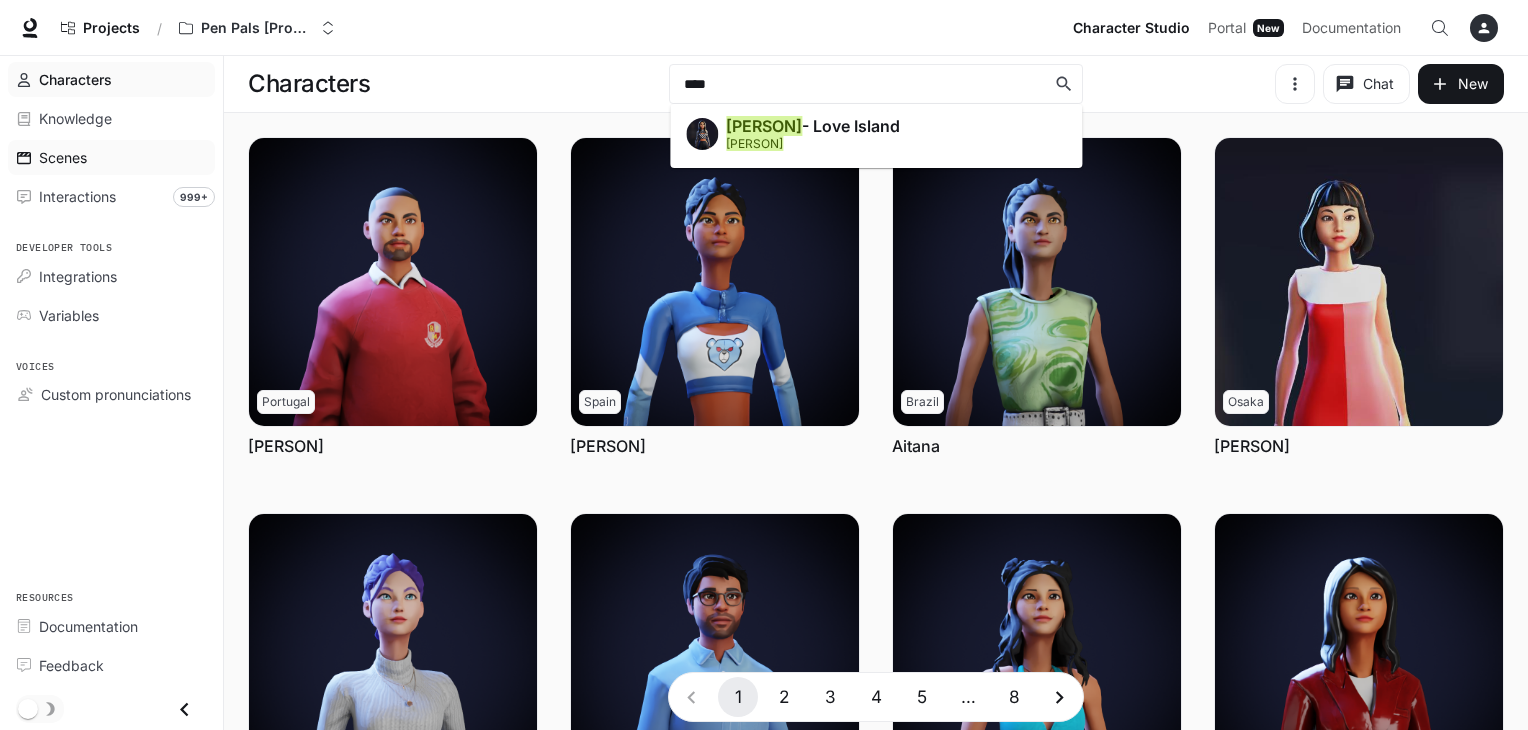 type 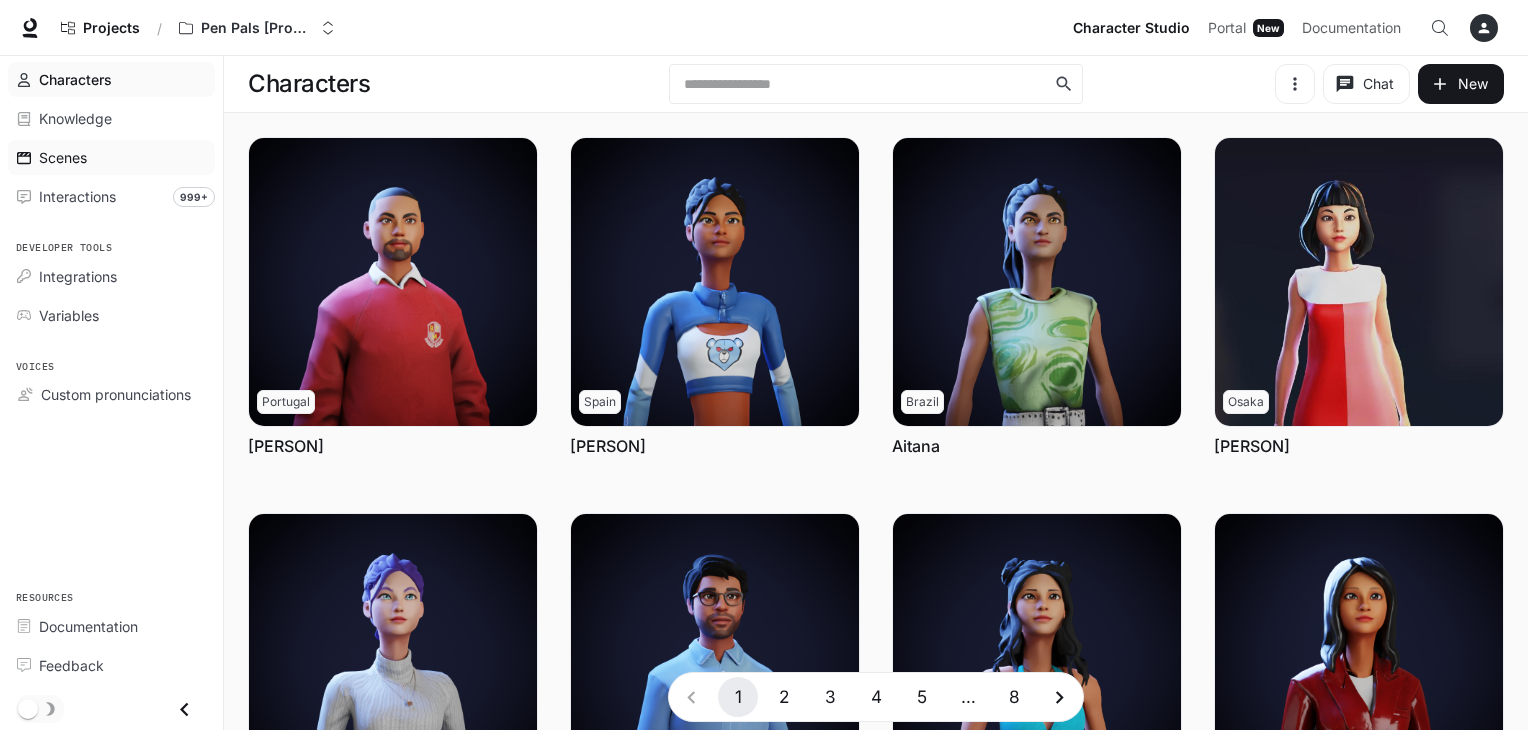 click on "Scenes" at bounding box center (122, 157) 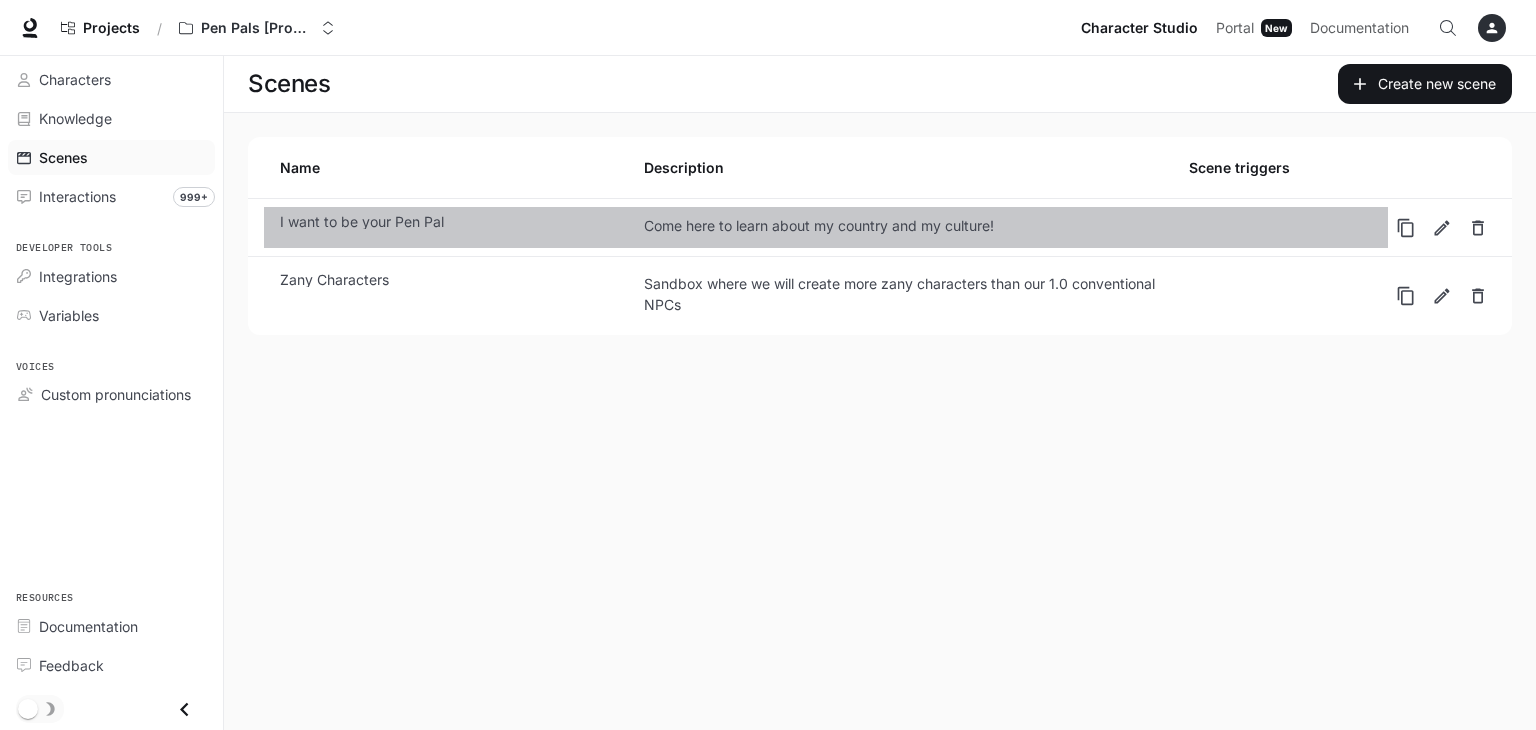 click on "I want to be your Pen Pal" at bounding box center [461, 222] 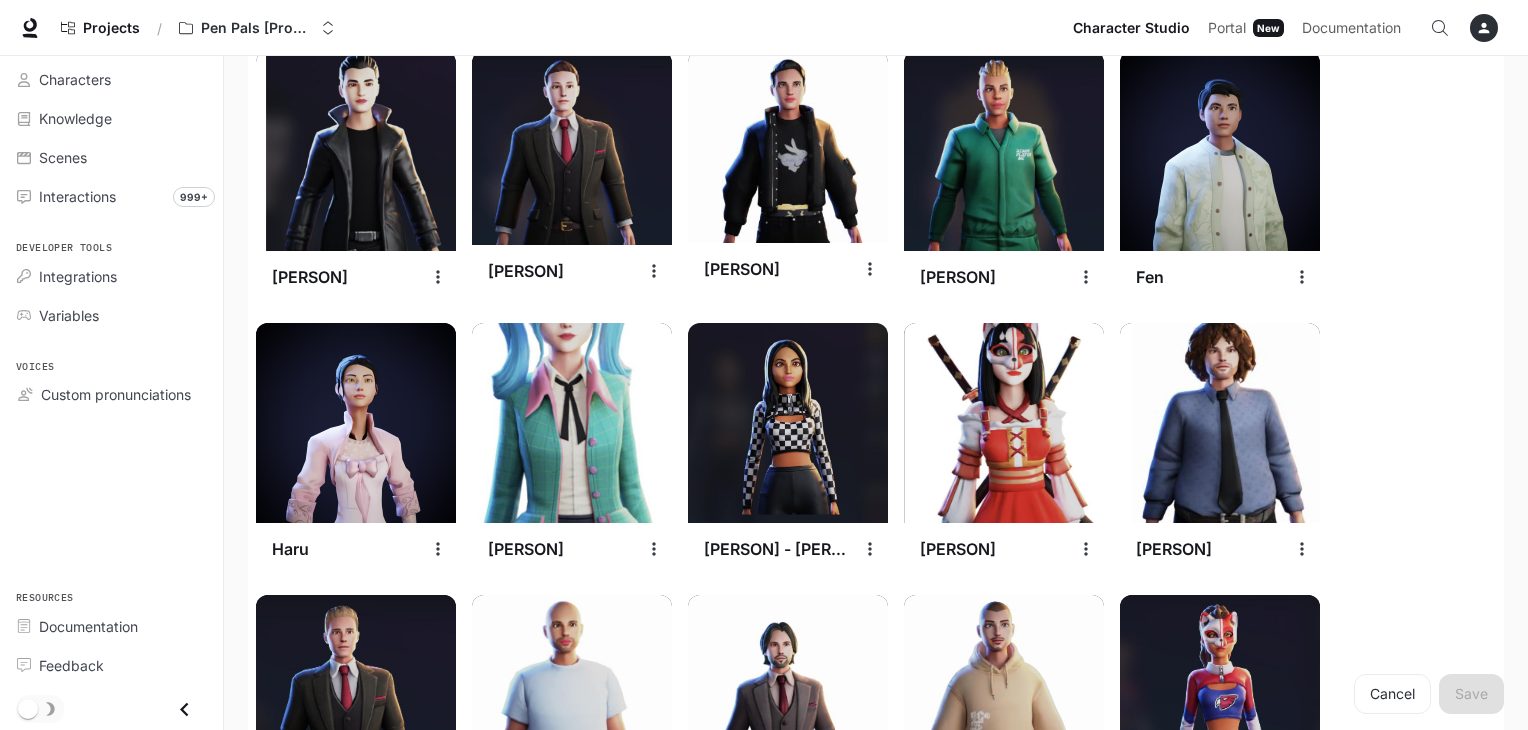 scroll, scrollTop: 1630, scrollLeft: 0, axis: vertical 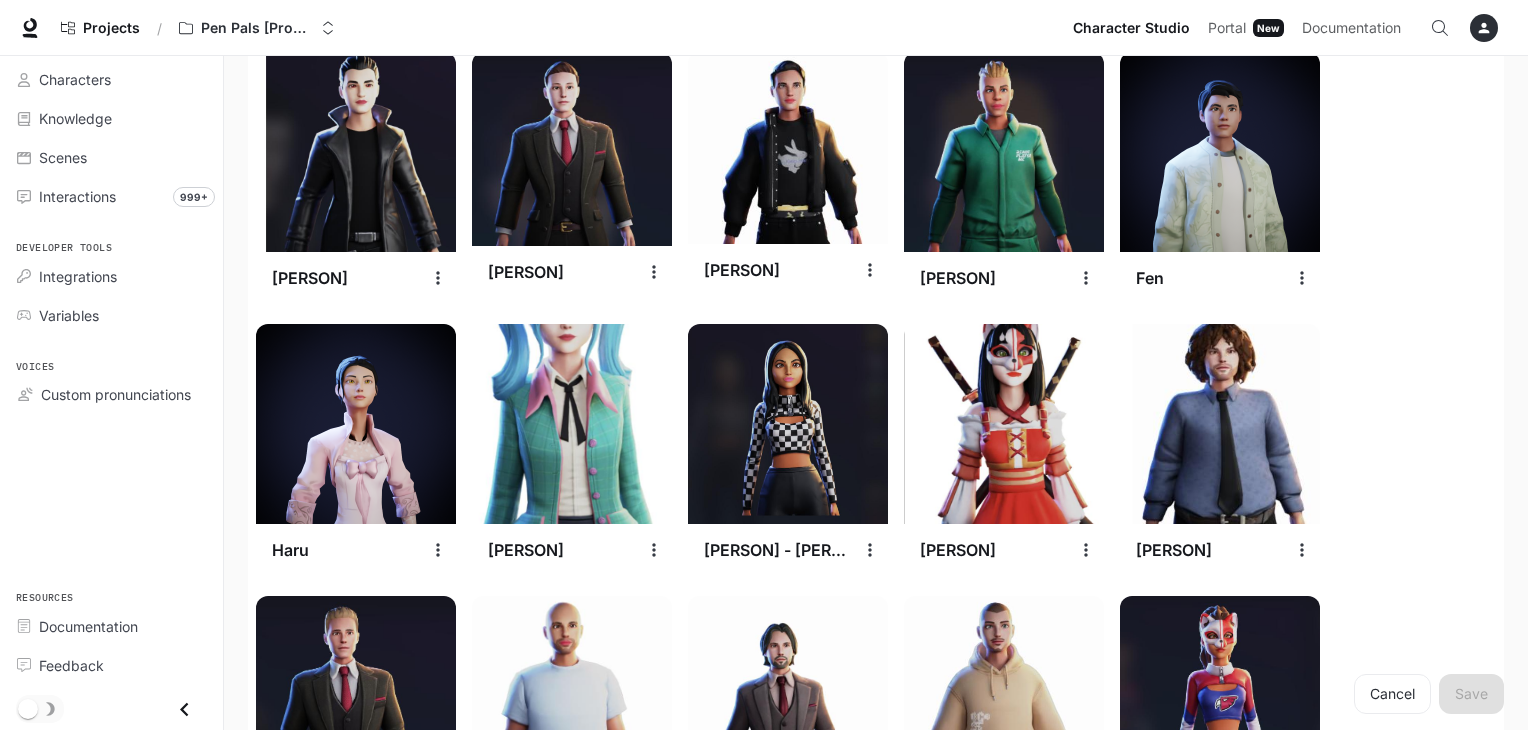 click at bounding box center [788, 424] 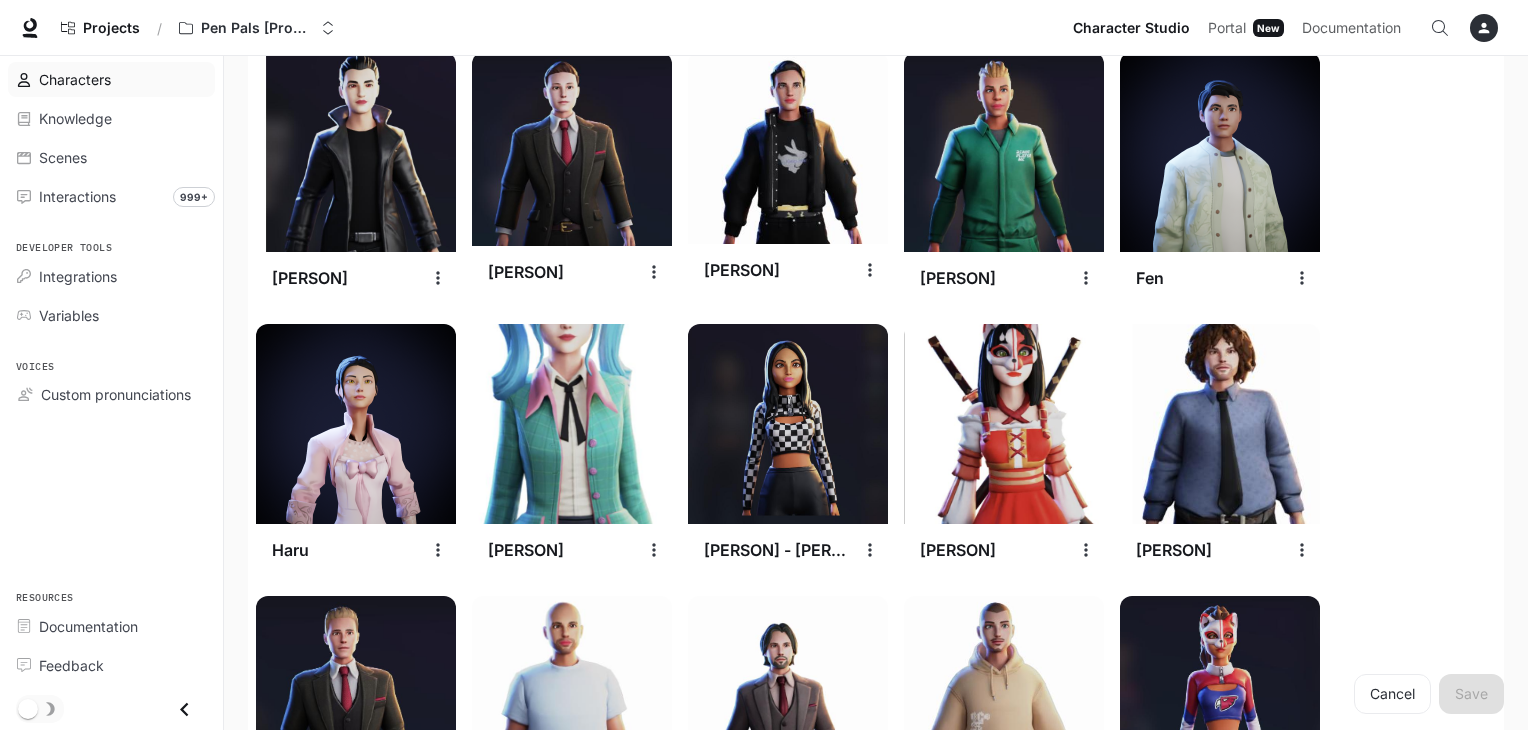 click on "Characters" at bounding box center [111, 79] 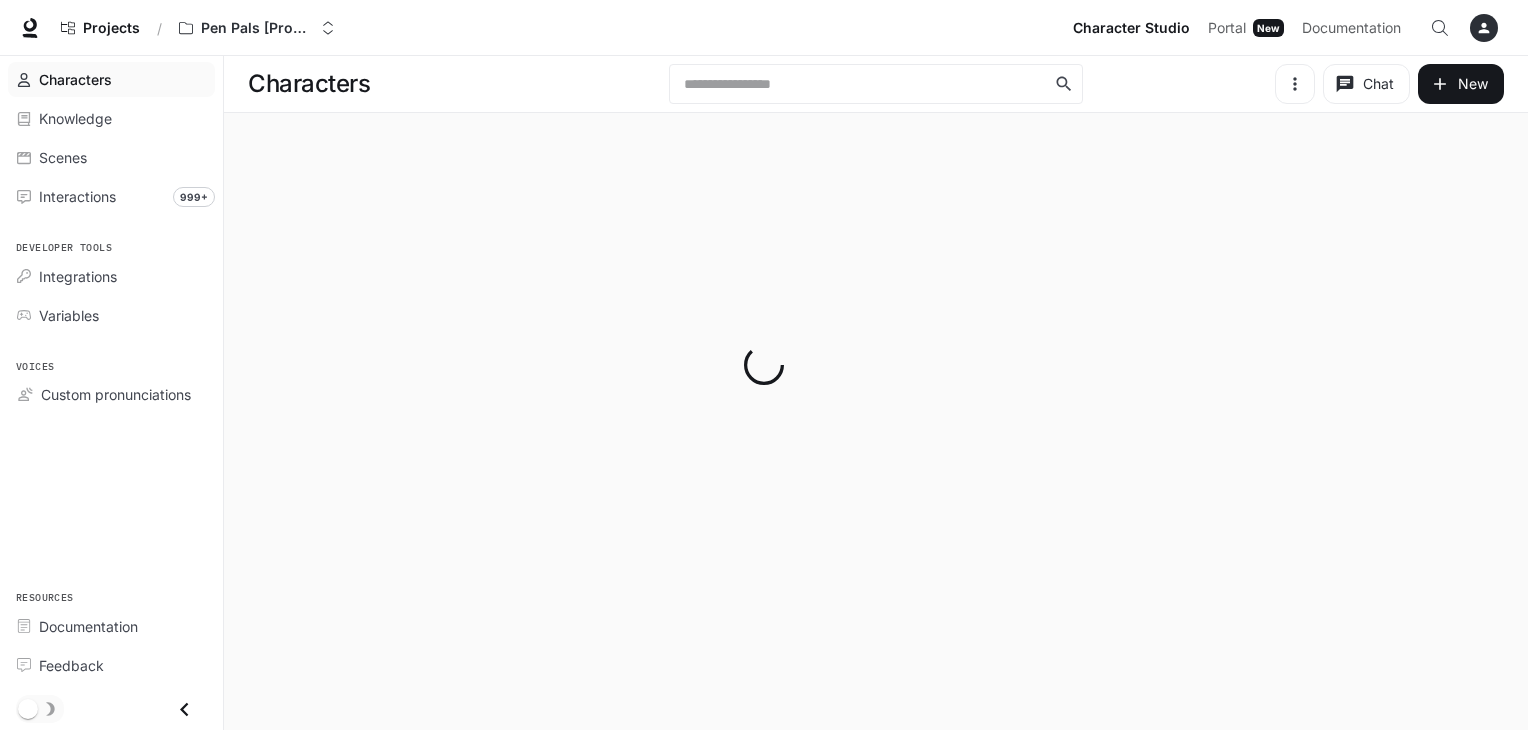 scroll, scrollTop: 0, scrollLeft: 0, axis: both 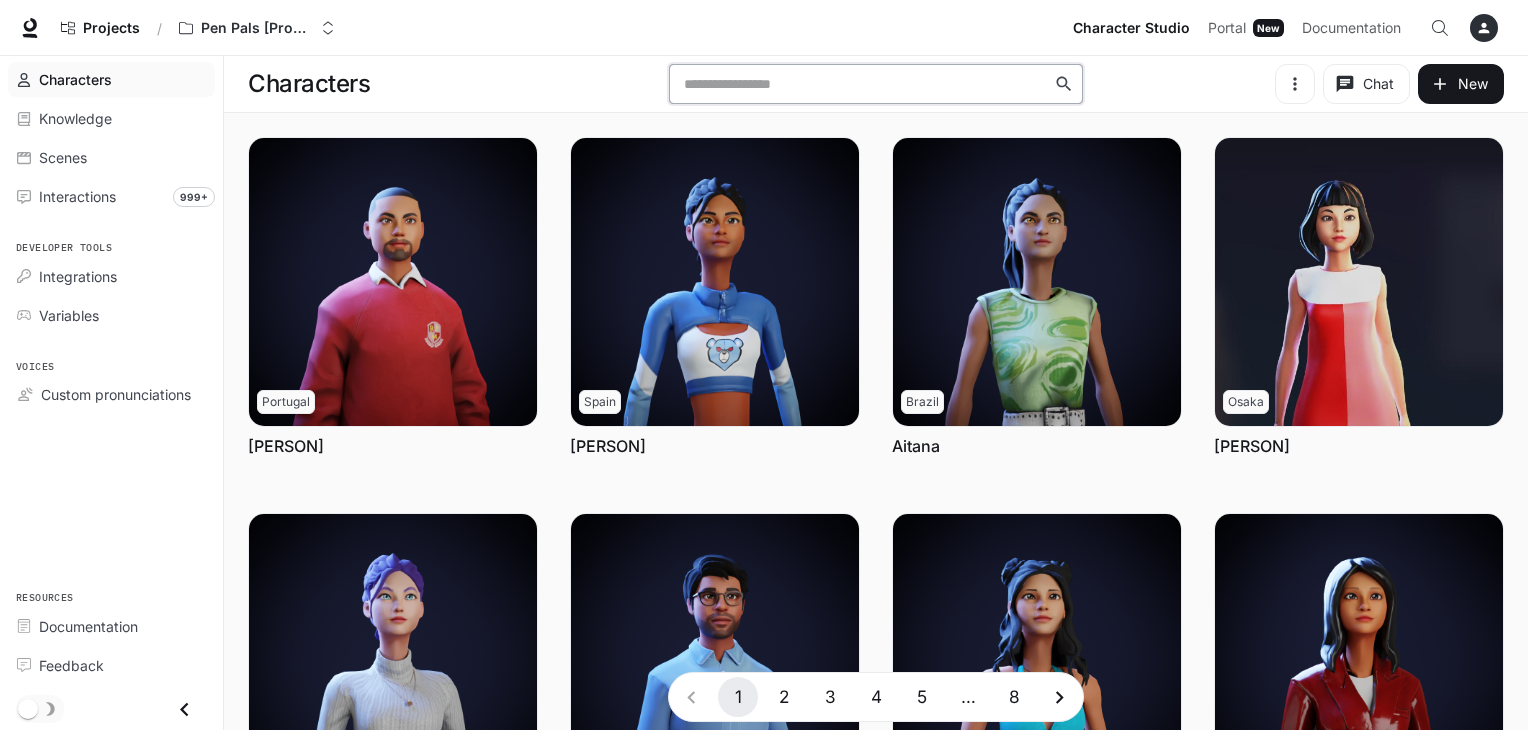 click at bounding box center (865, 84) 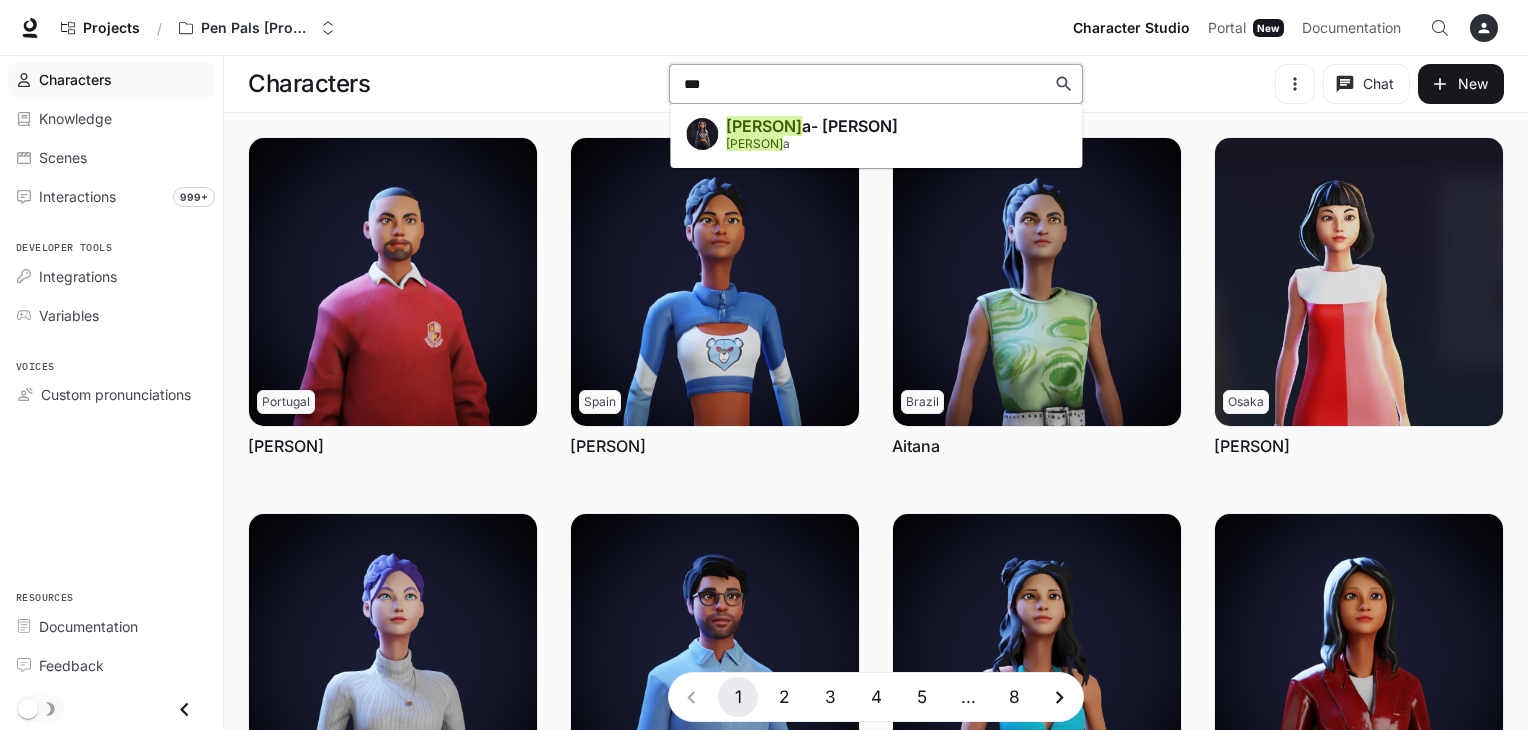 type on "****" 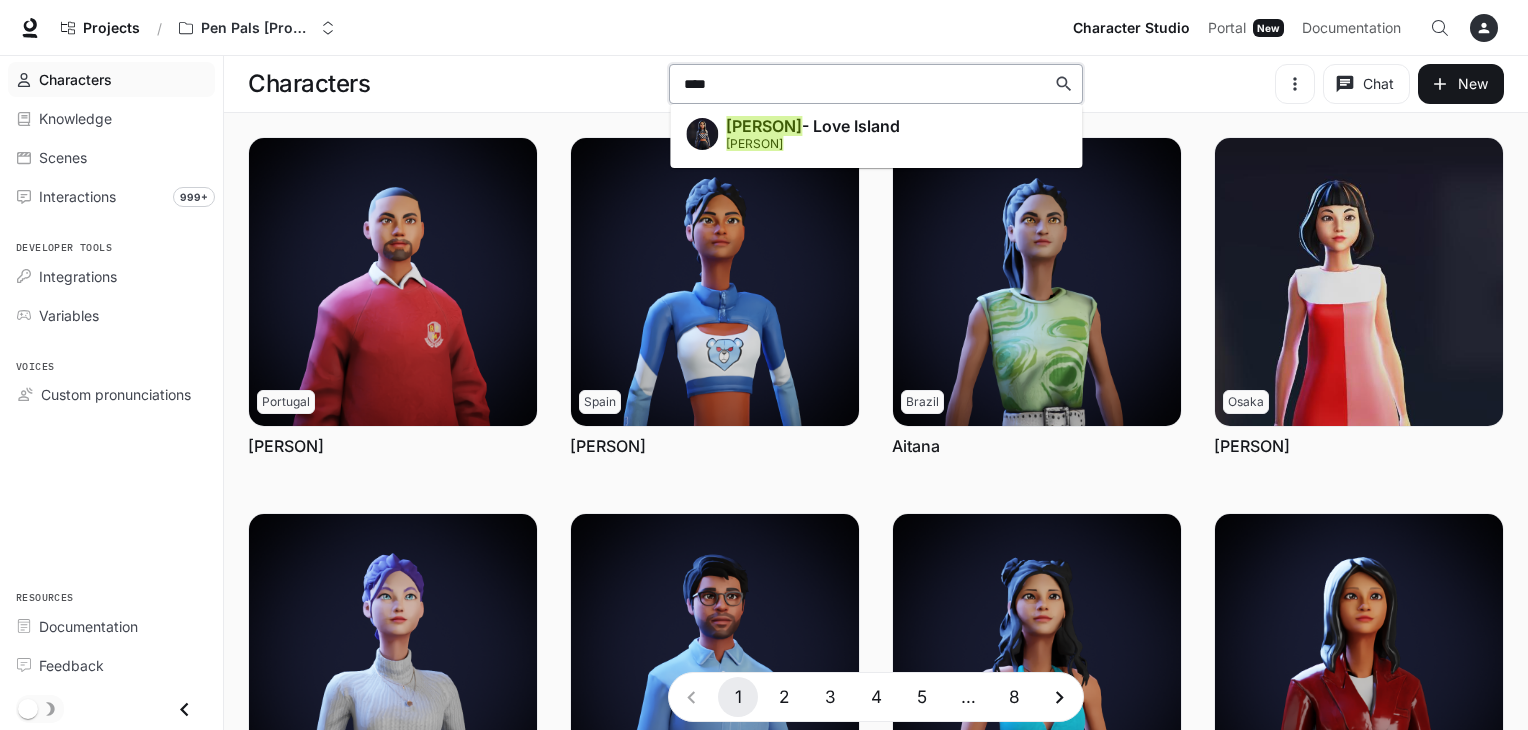 click on "[PERSON] - [PERSON] [PERSON]" at bounding box center [876, 136] 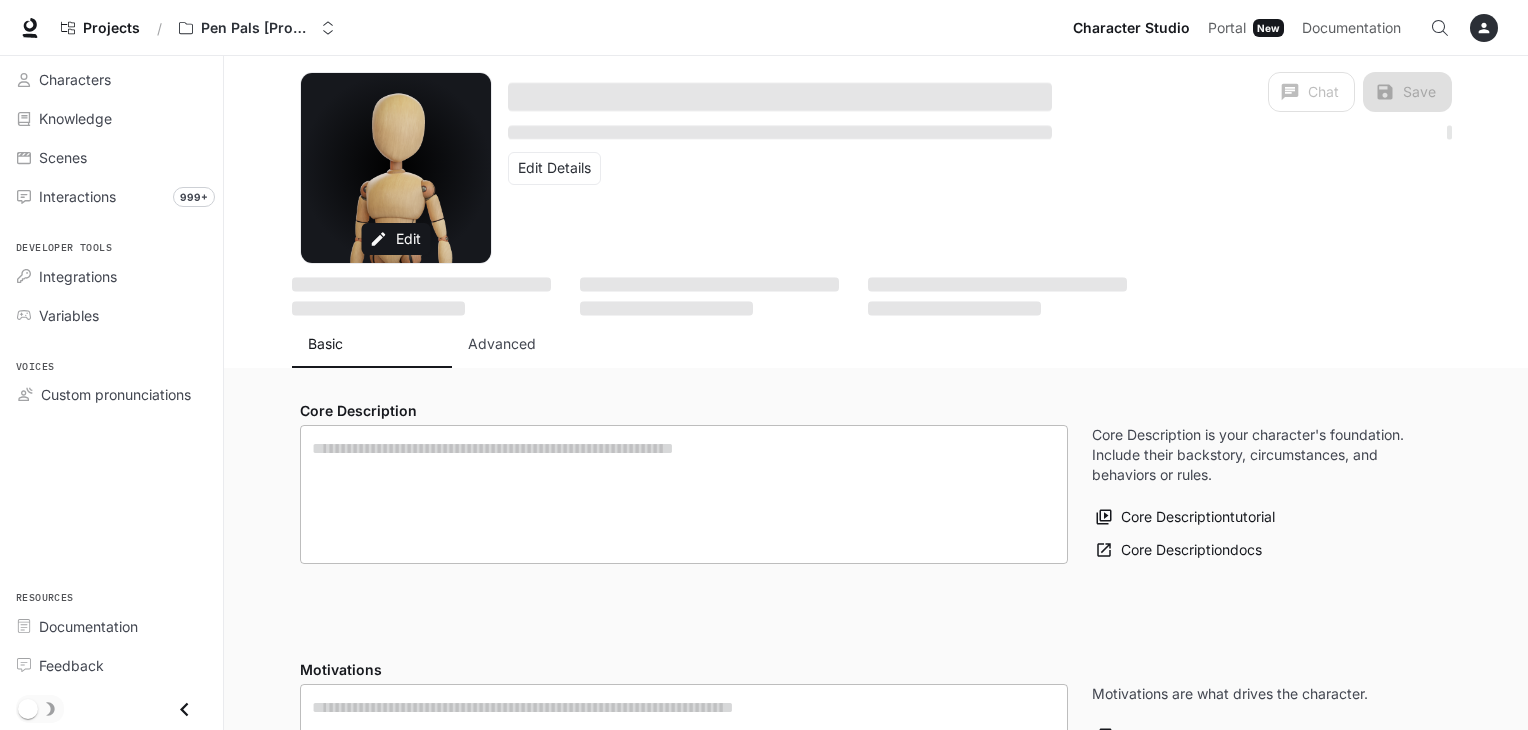 type on "**********" 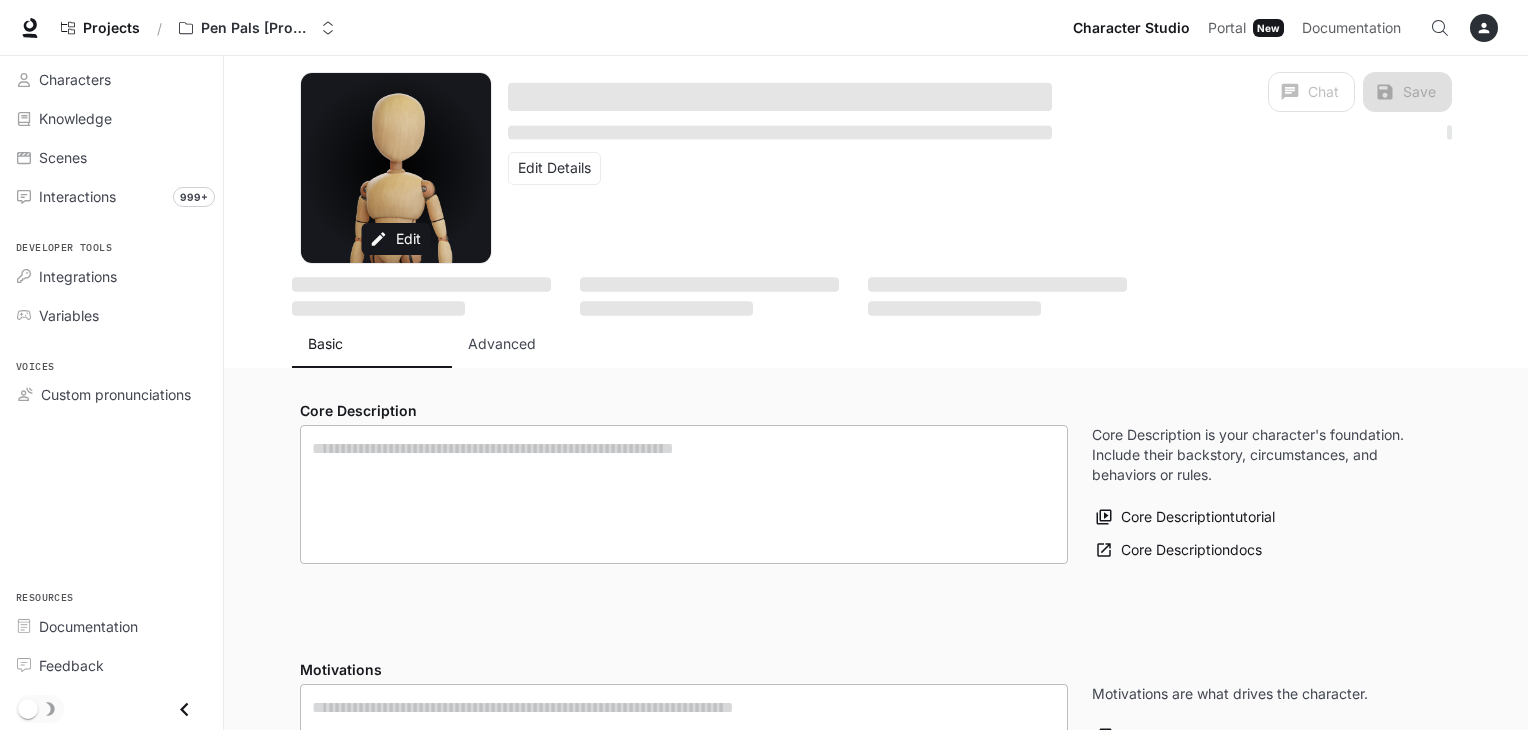 type on "**********" 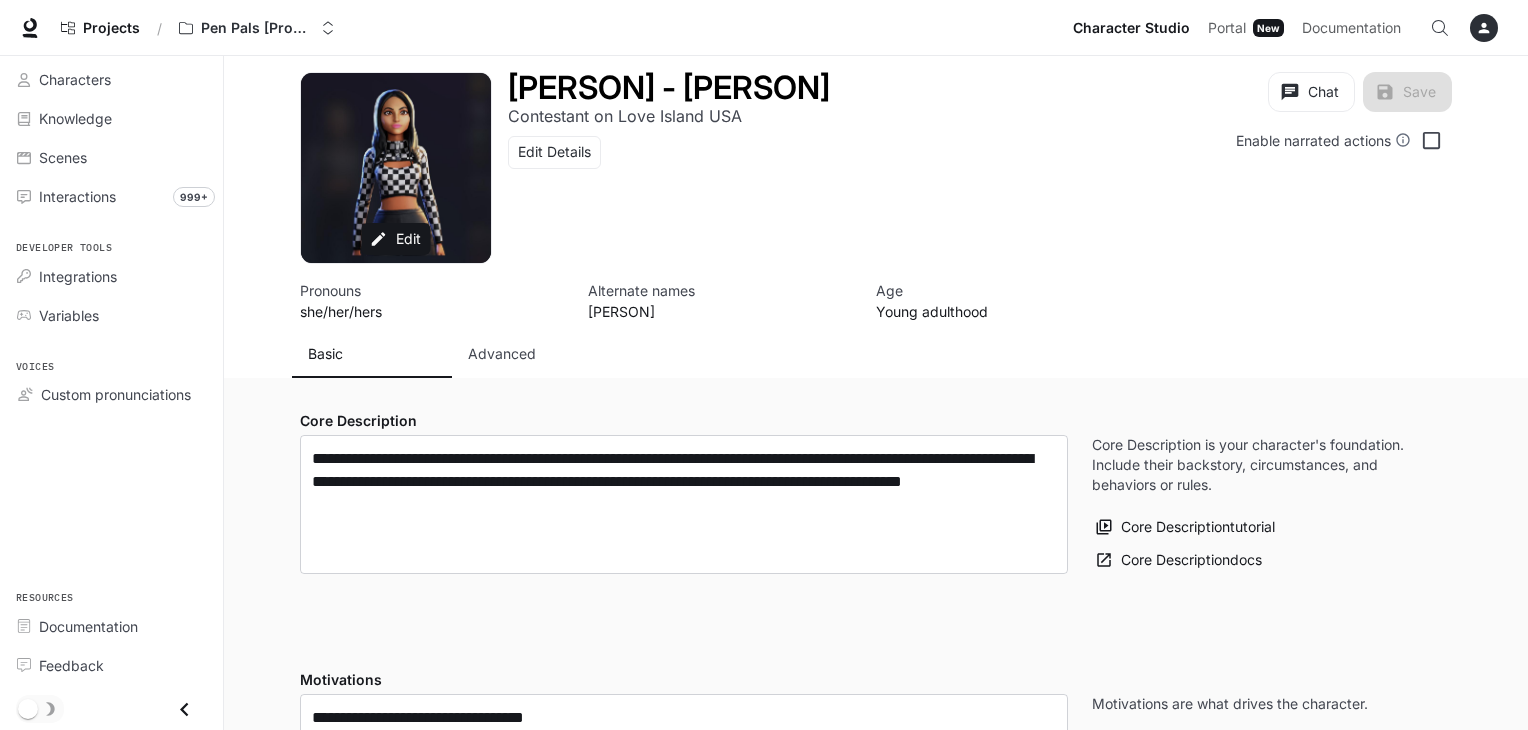 type on "**********" 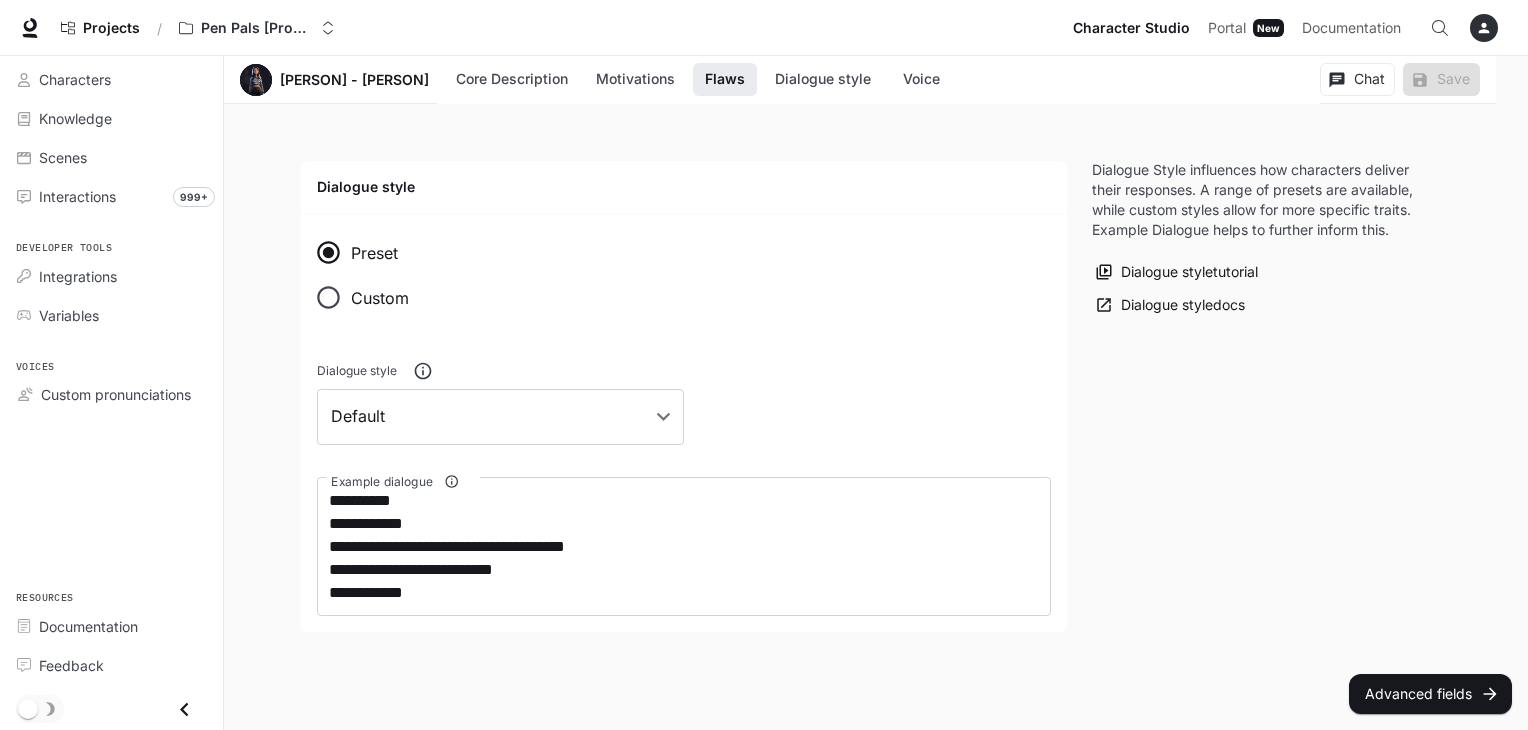 scroll, scrollTop: 0, scrollLeft: 0, axis: both 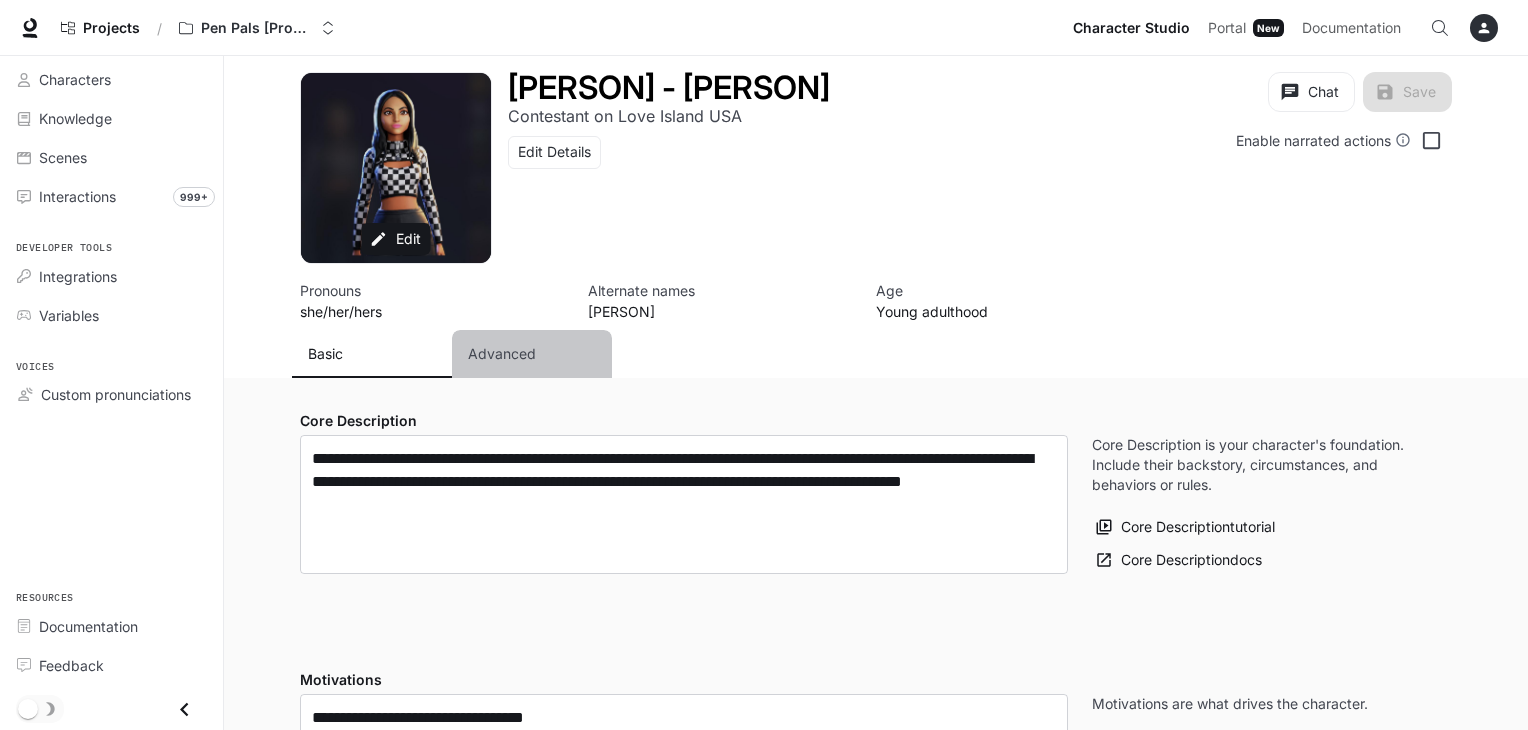 click on "Advanced" at bounding box center (532, 354) 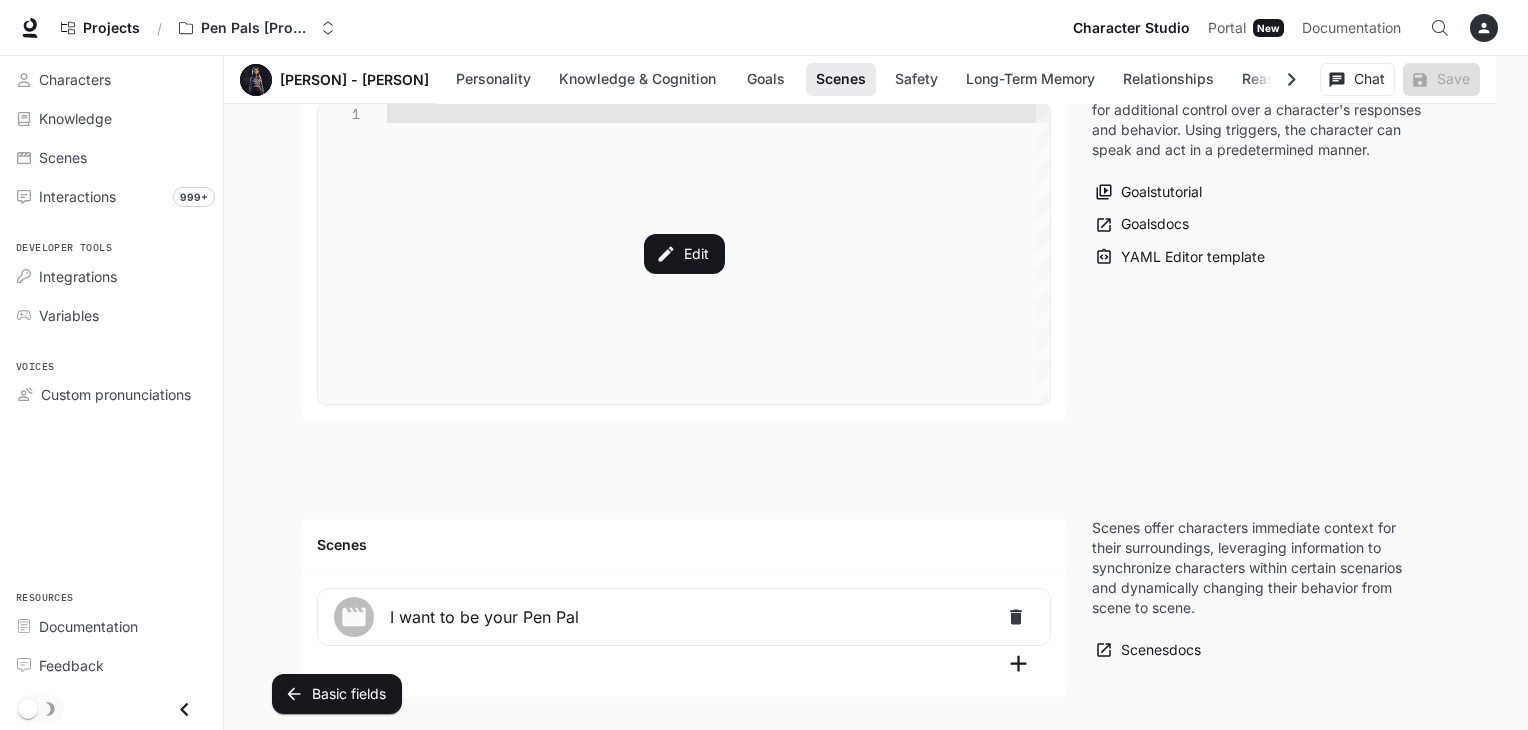 scroll, scrollTop: 2076, scrollLeft: 0, axis: vertical 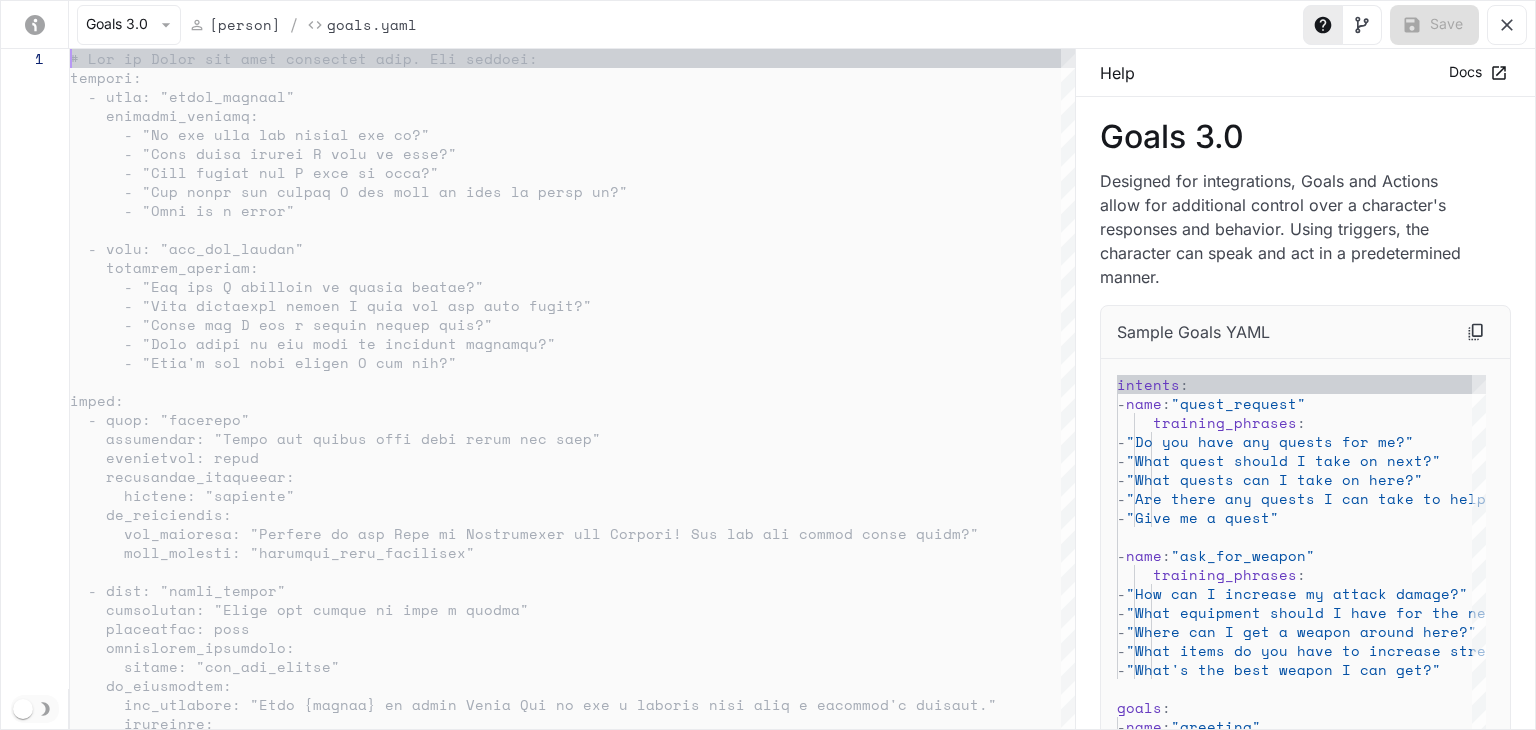 click at bounding box center (572, 389) 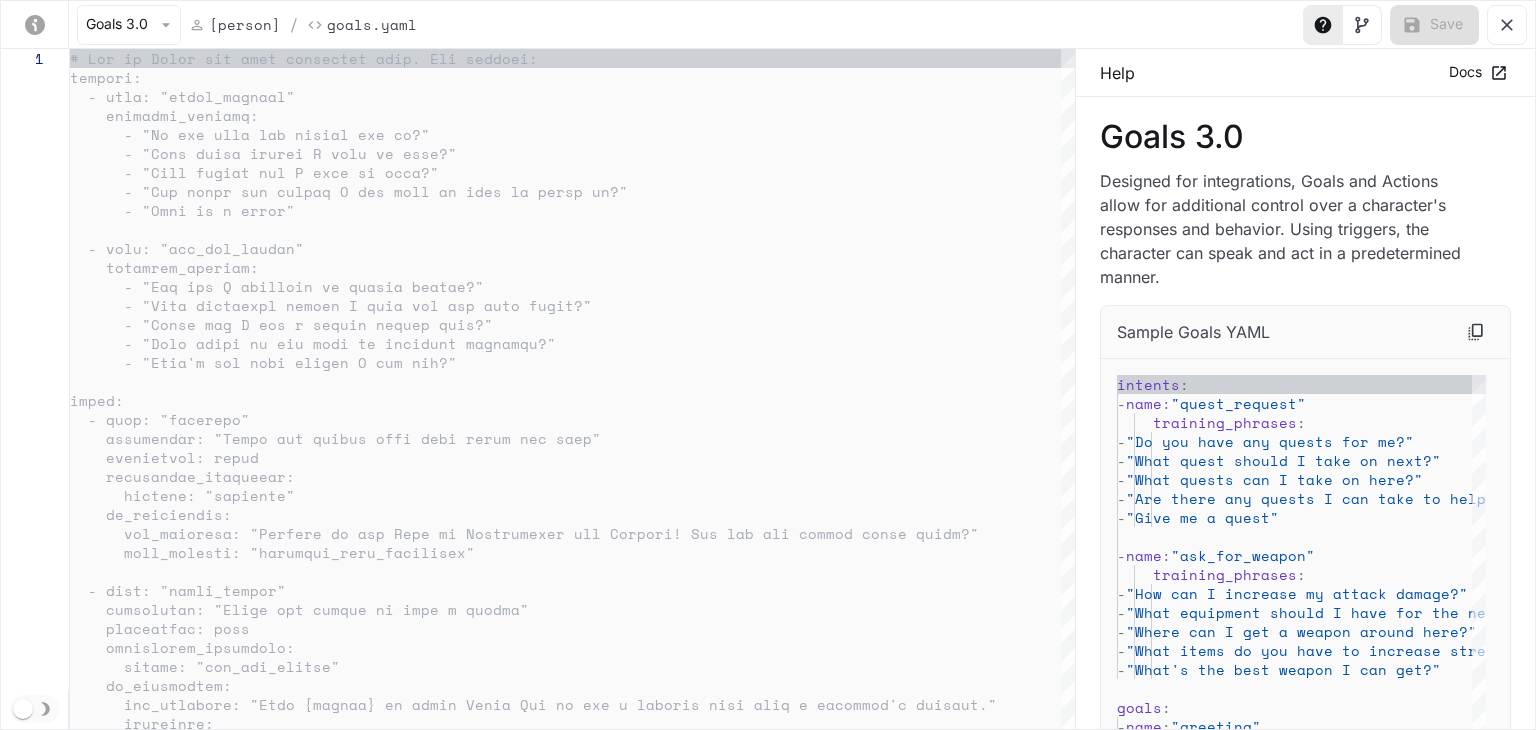 click on "Goals 3.0" at bounding box center [129, 25] 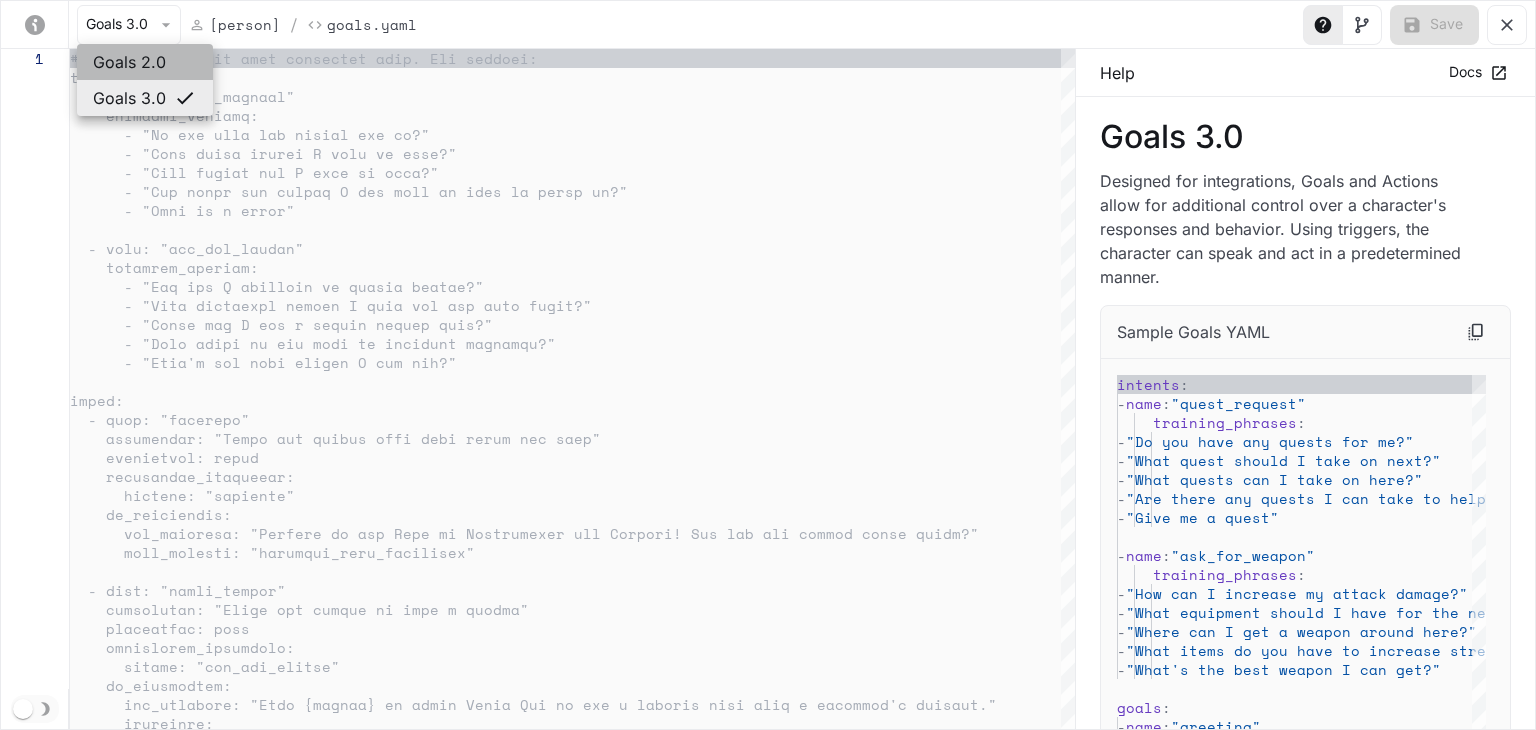 click on "Goals 2.0" at bounding box center [129, 62] 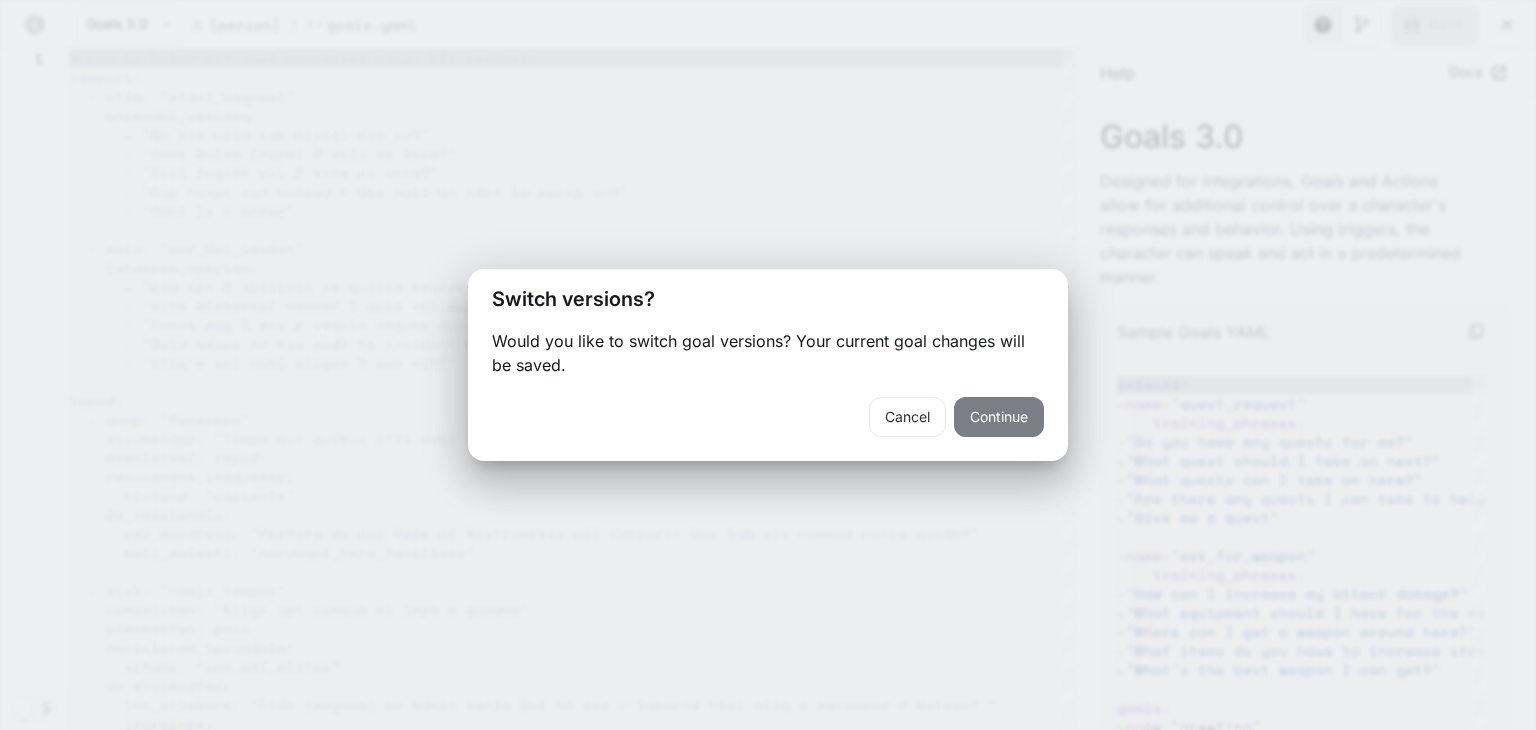 click on "Continue" at bounding box center [999, 417] 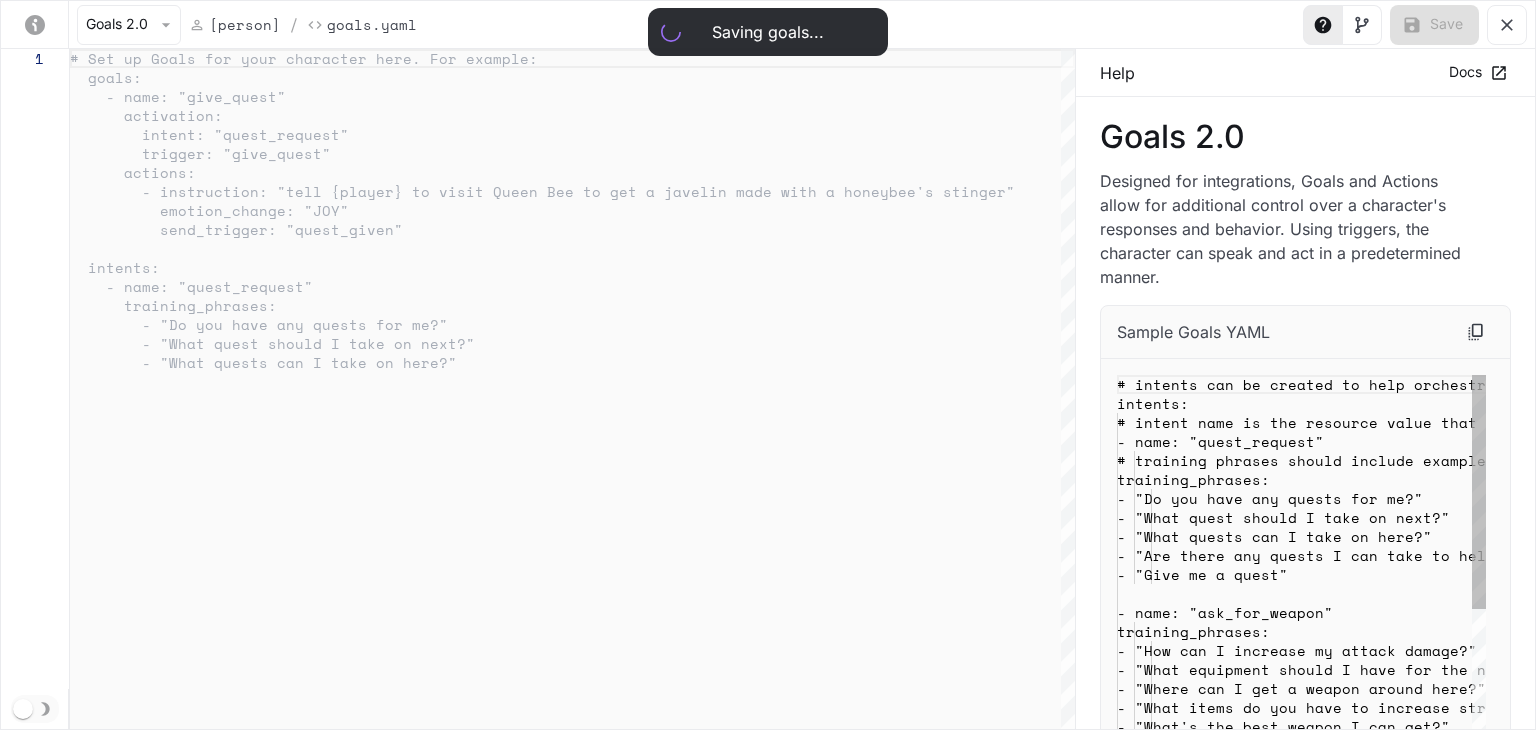 type on "**********" 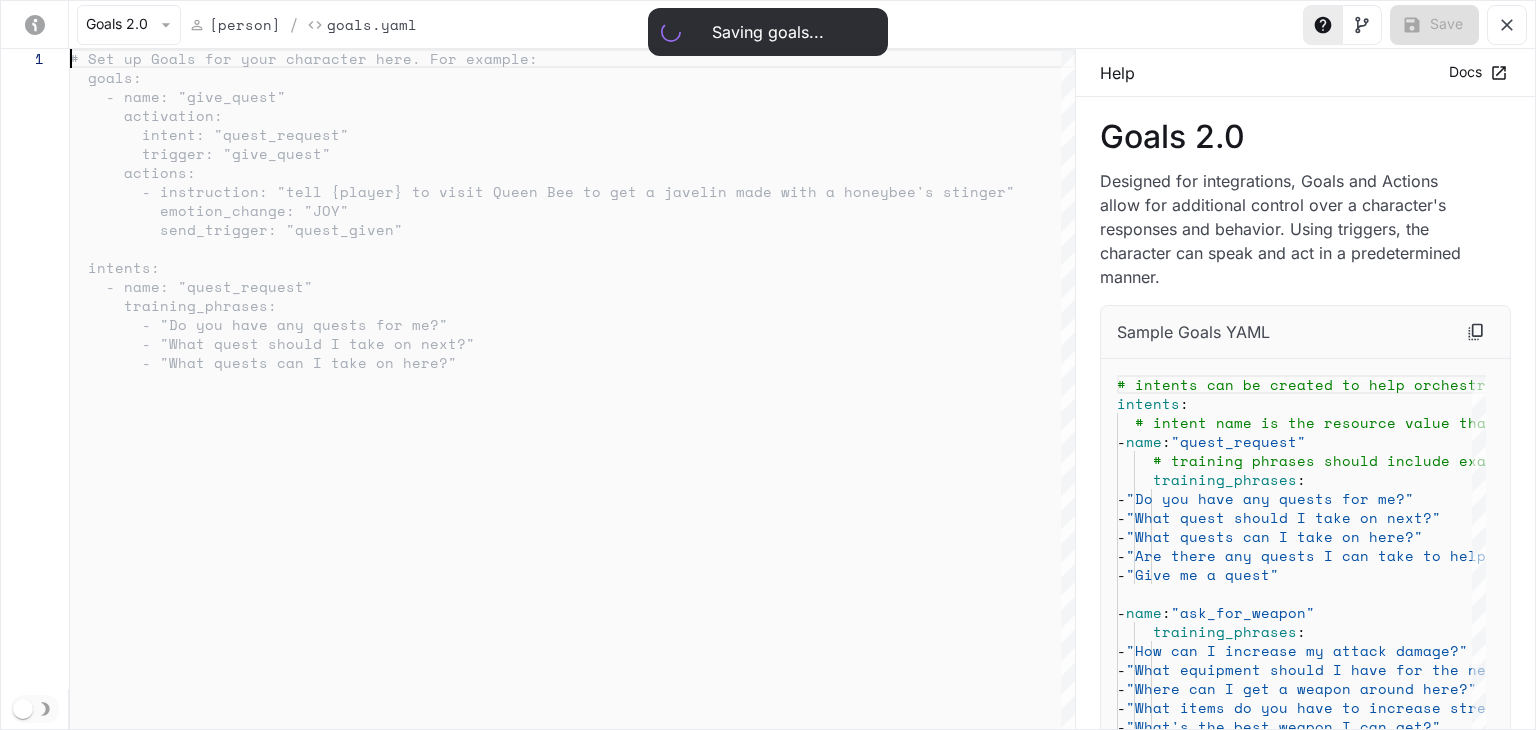 click at bounding box center [572, 389] 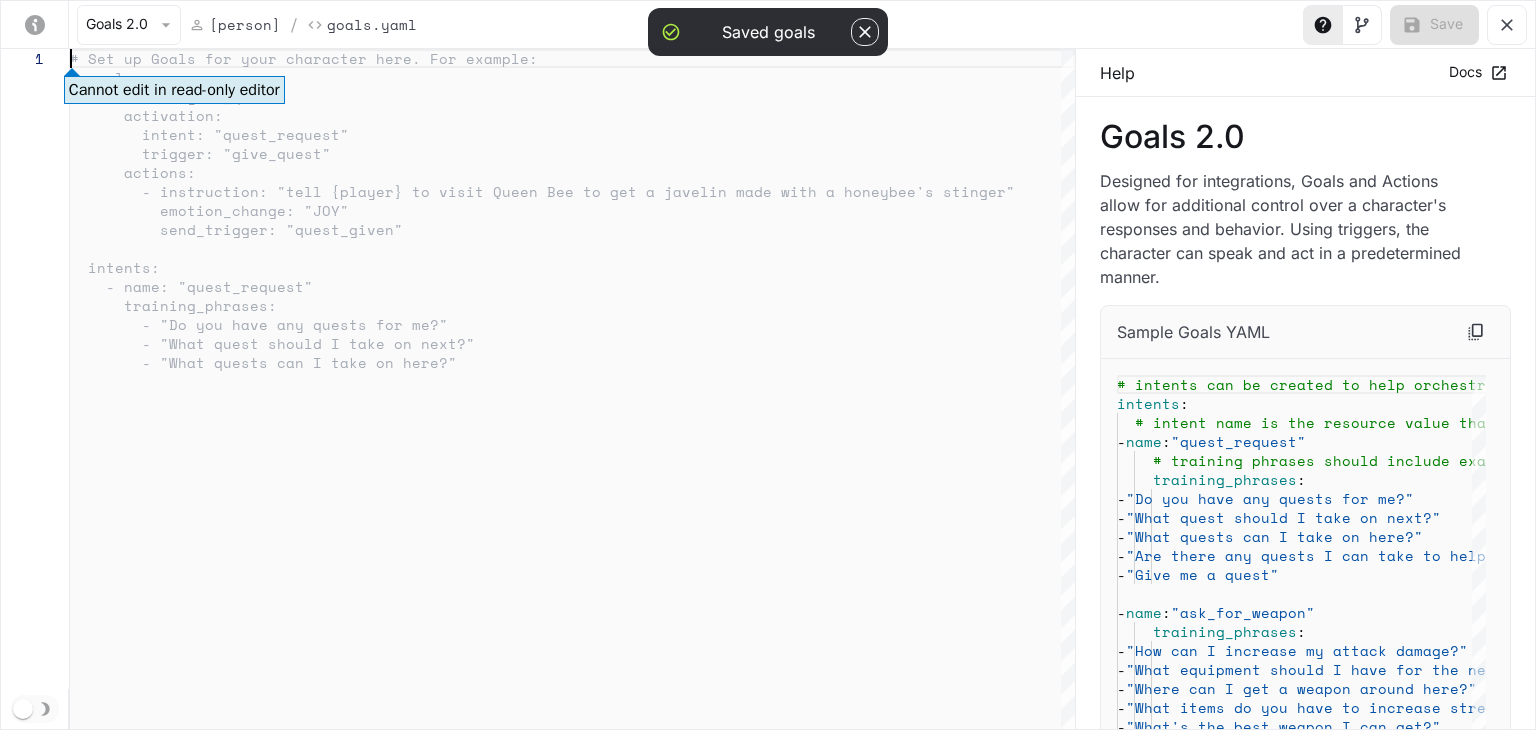 type on "**********" 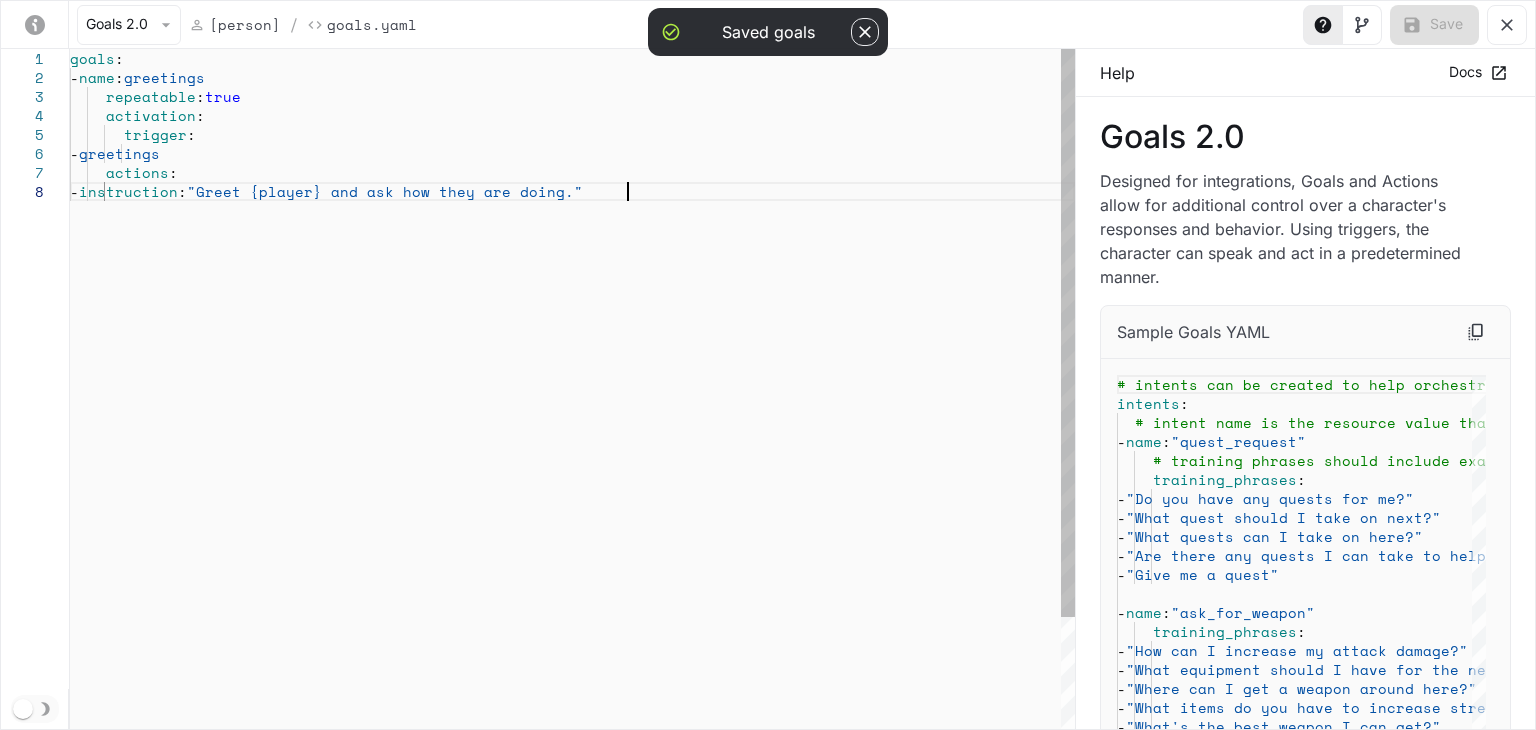 type on "**********" 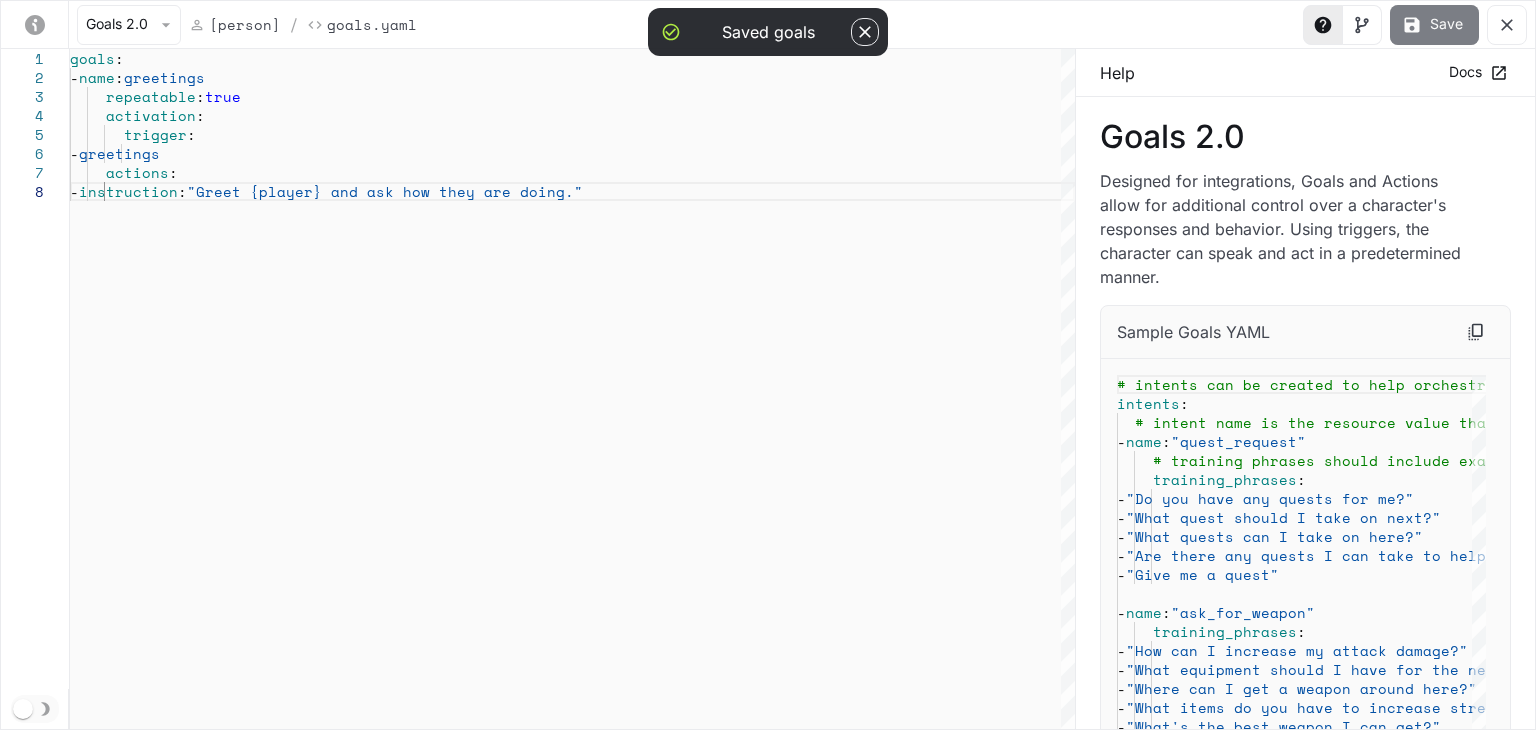 click on "Save" at bounding box center [1434, 25] 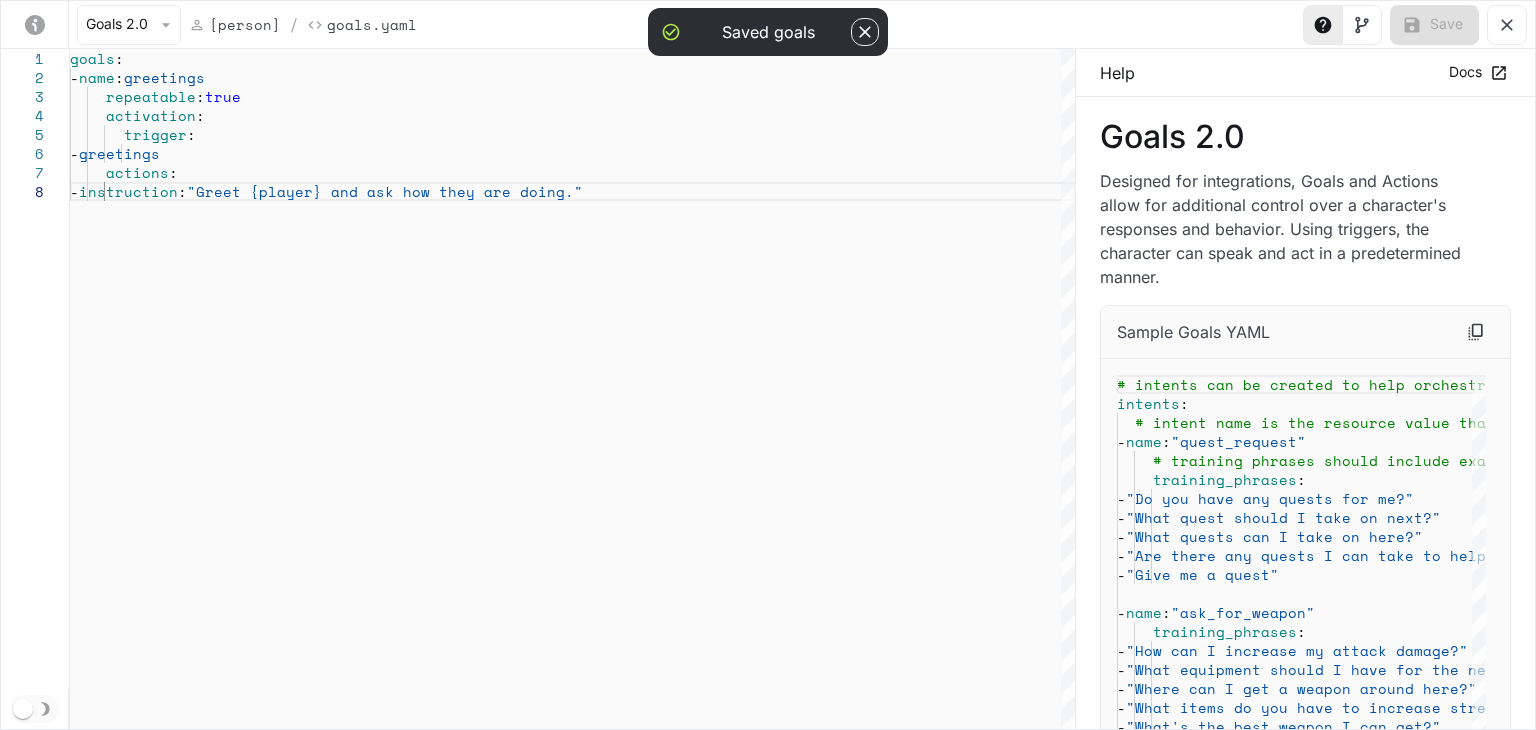 click on "Save" at bounding box center [1419, 25] 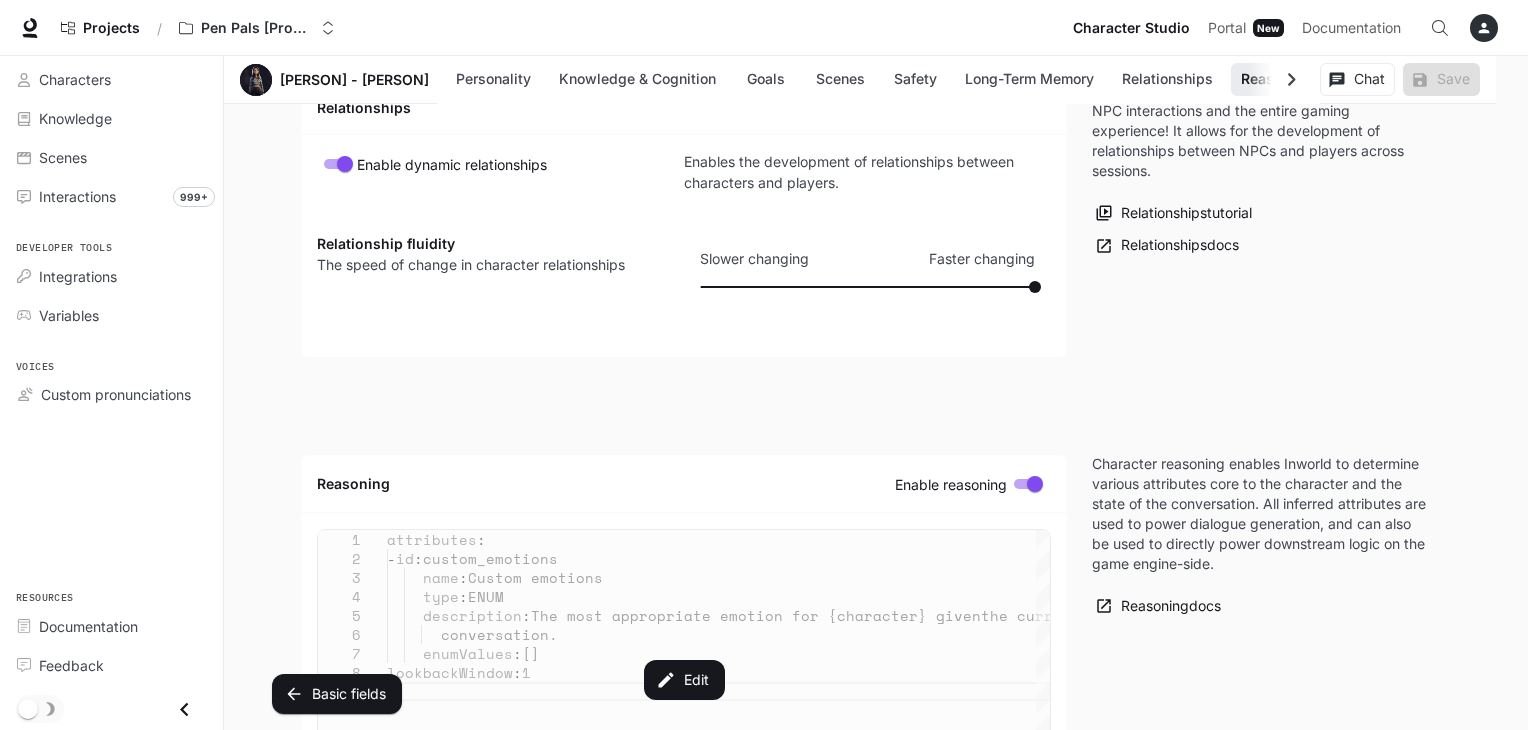 scroll, scrollTop: 4348, scrollLeft: 0, axis: vertical 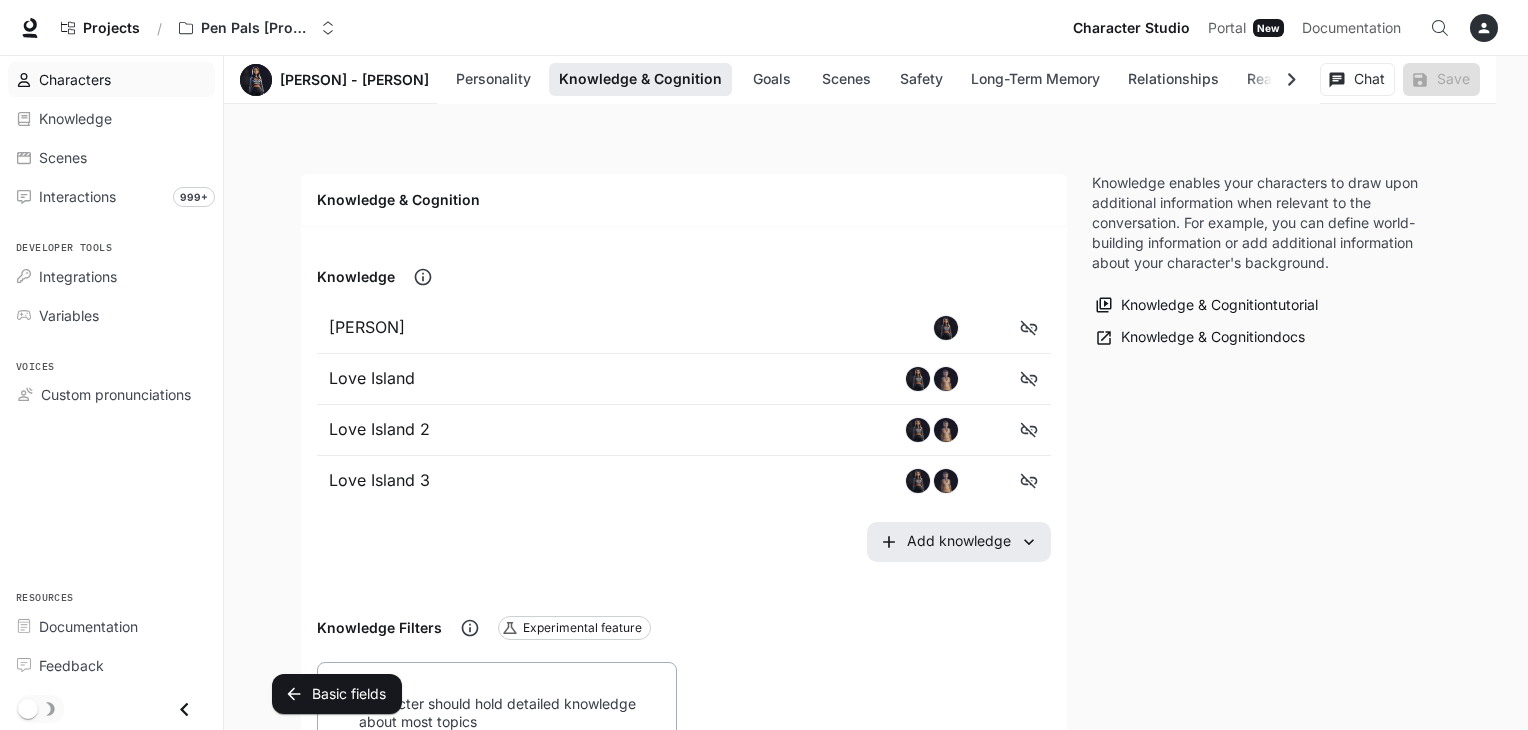 click on "Characters" at bounding box center [122, 79] 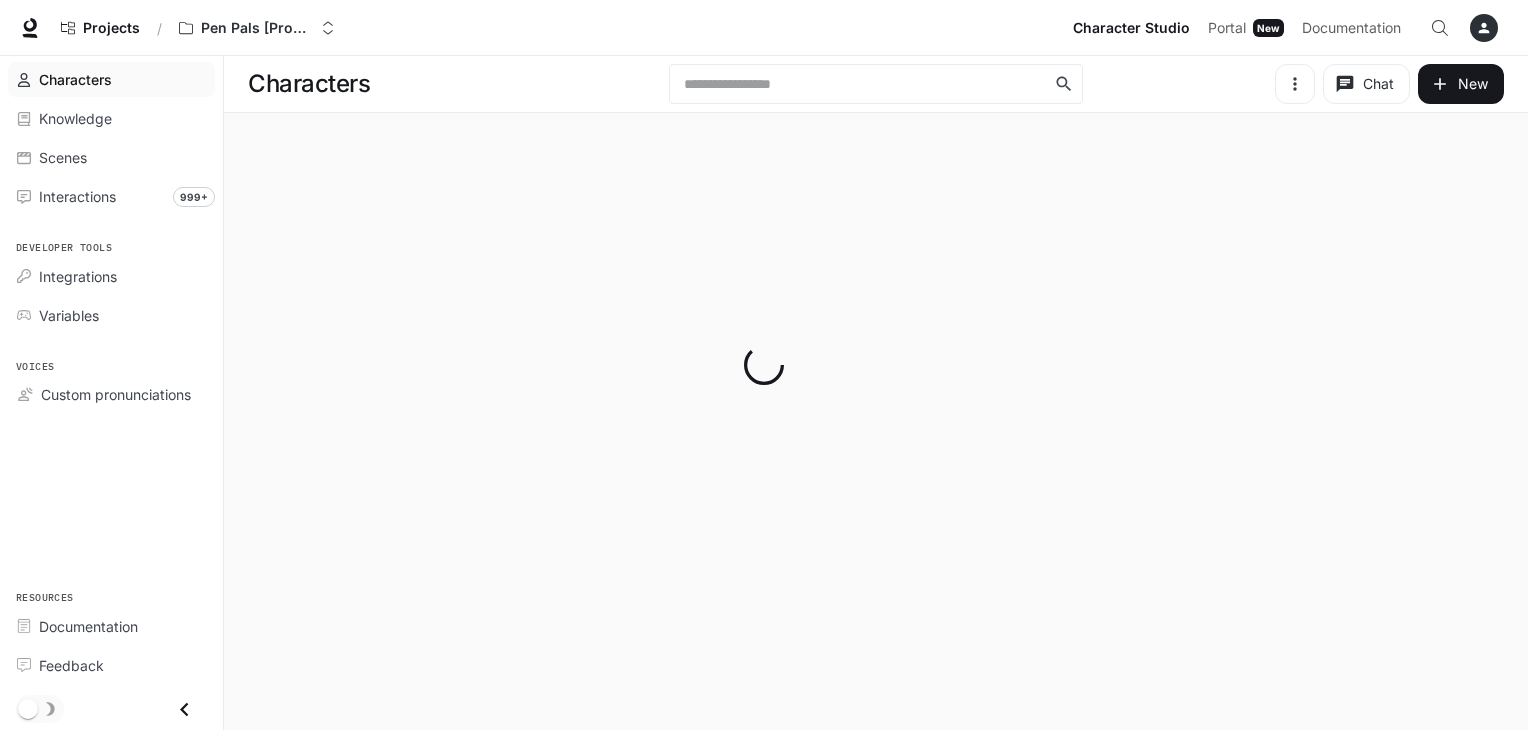 scroll, scrollTop: 0, scrollLeft: 0, axis: both 